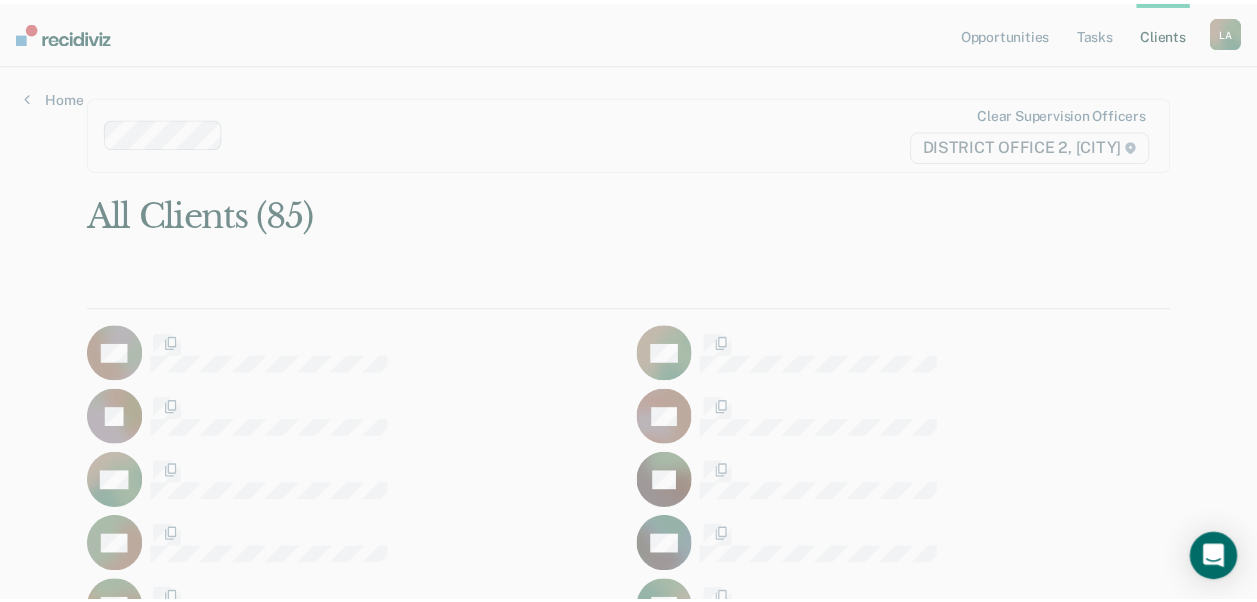 scroll, scrollTop: 0, scrollLeft: 0, axis: both 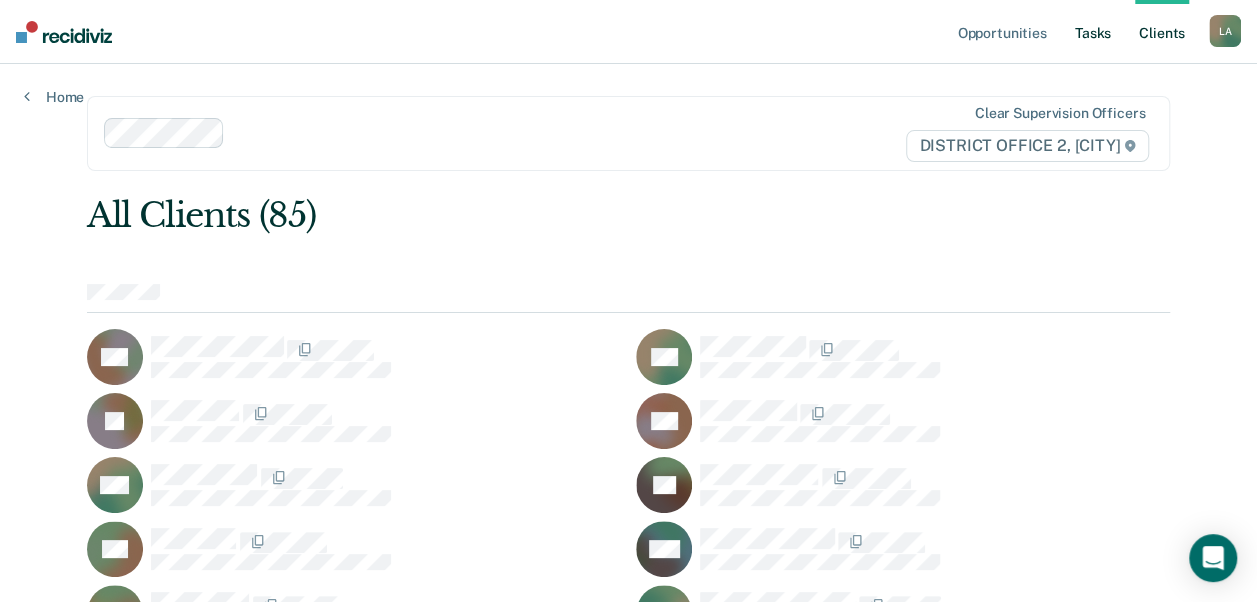 click on "Tasks" at bounding box center (1093, 32) 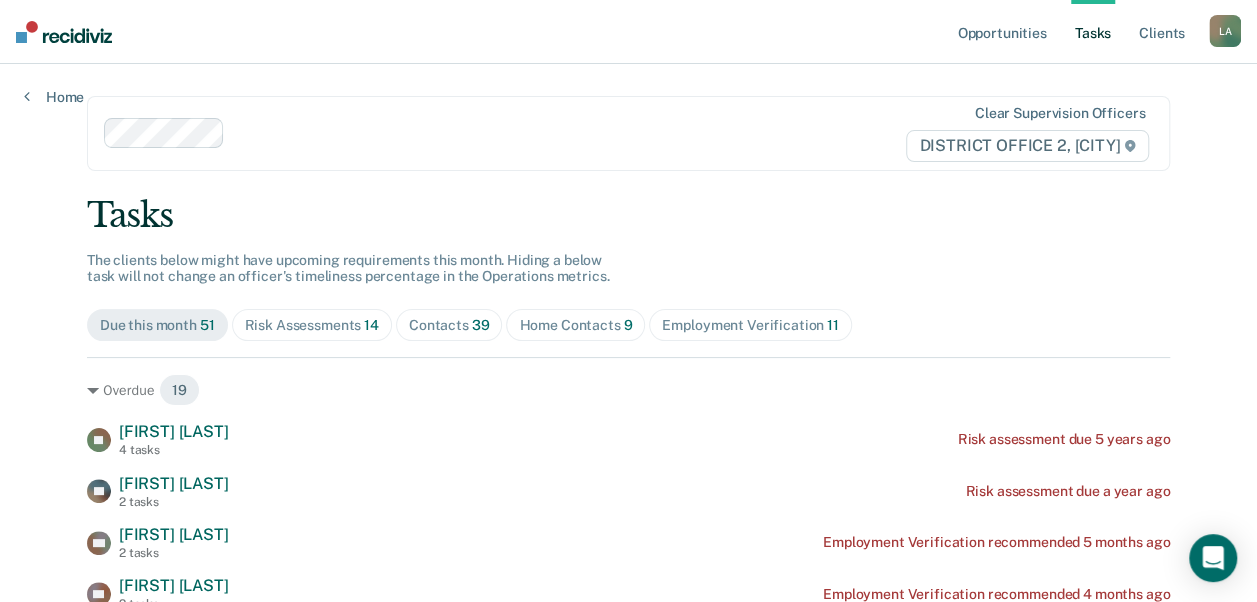 click on "Contacts   39" at bounding box center [449, 325] 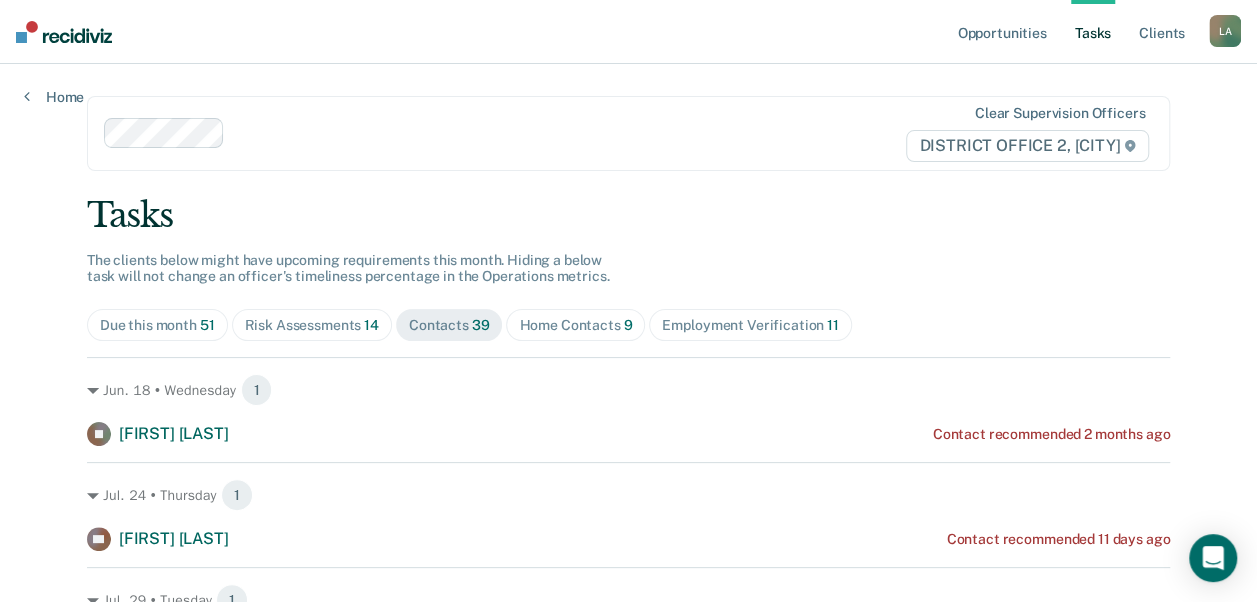 click on "Home Contacts   9" at bounding box center (575, 325) 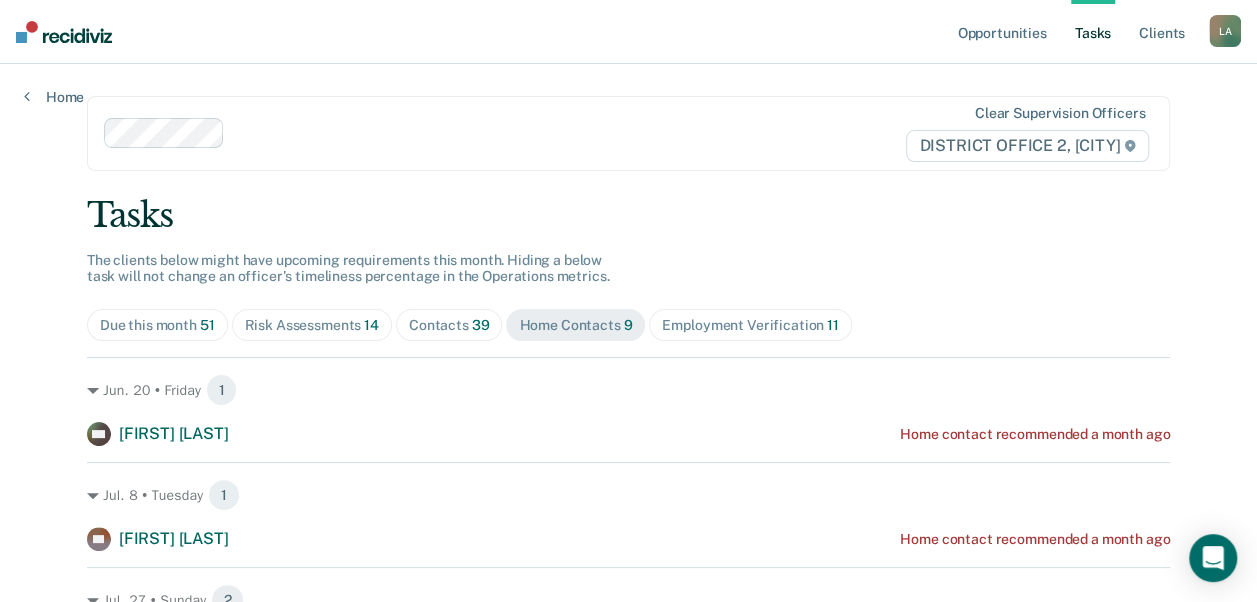 click on "Contacts   39" at bounding box center (449, 325) 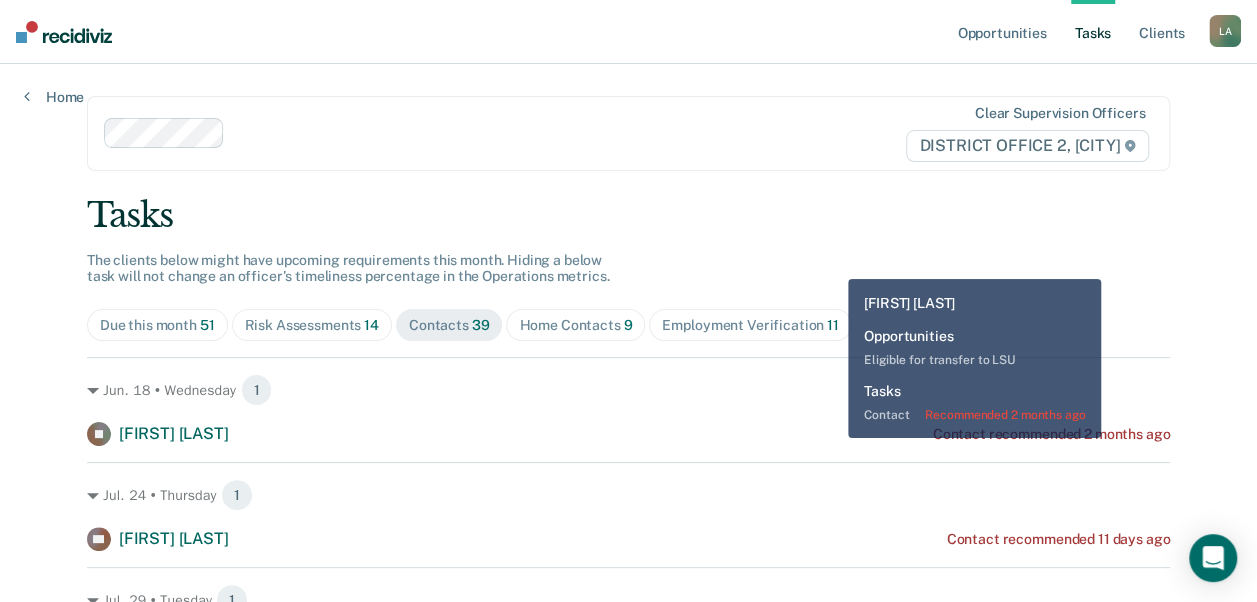 click on "Contact recommended 2 months ago" at bounding box center (1052, 434) 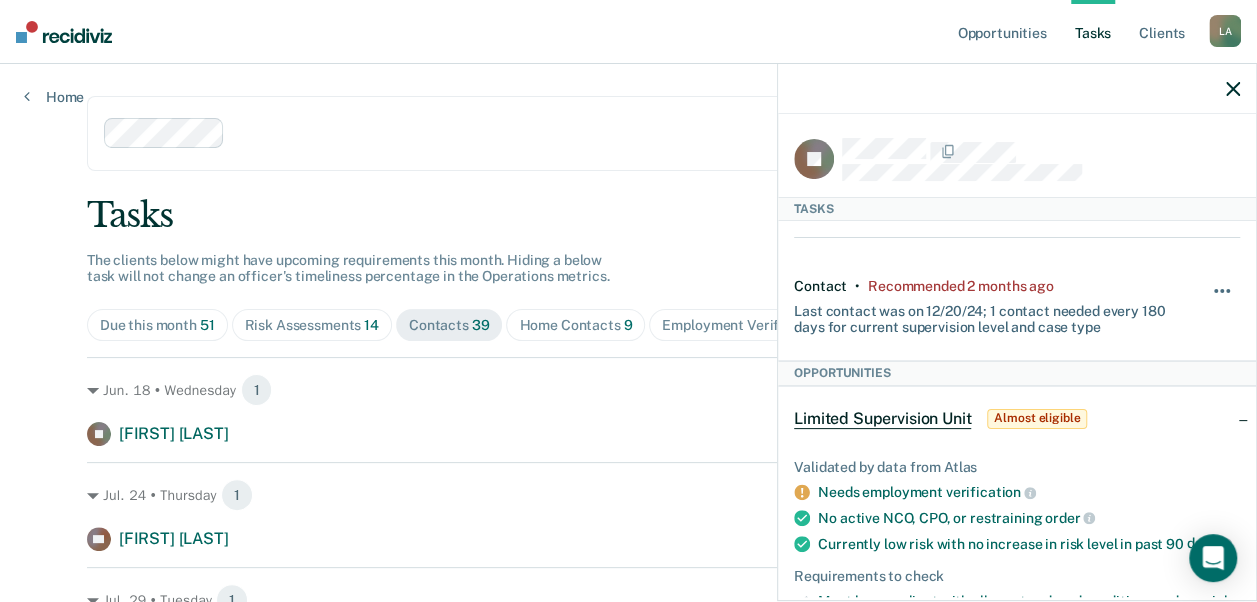 click at bounding box center [1223, 301] 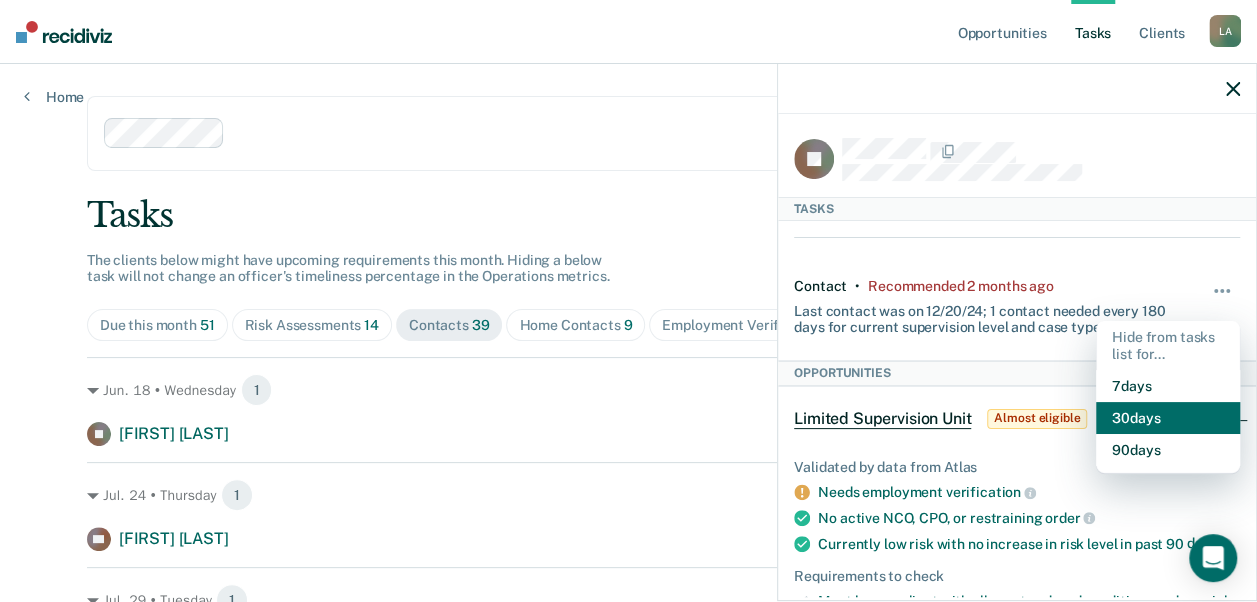 click on "30  days" at bounding box center [1168, 418] 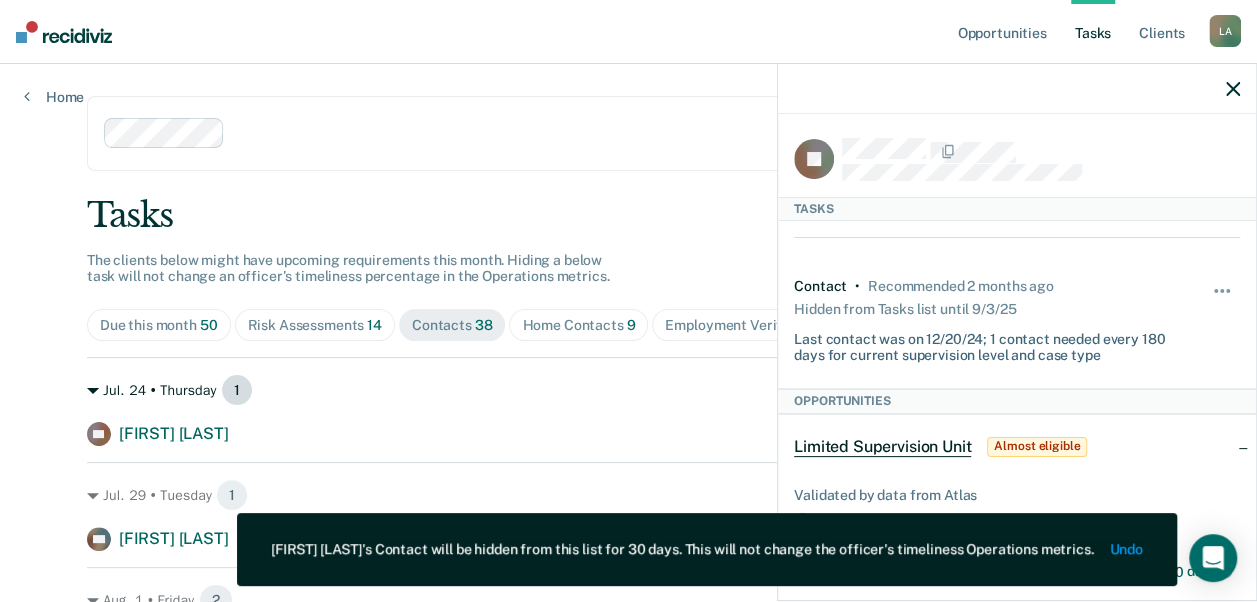 click on "Jul. 24 • Thursday   1" at bounding box center [628, 390] 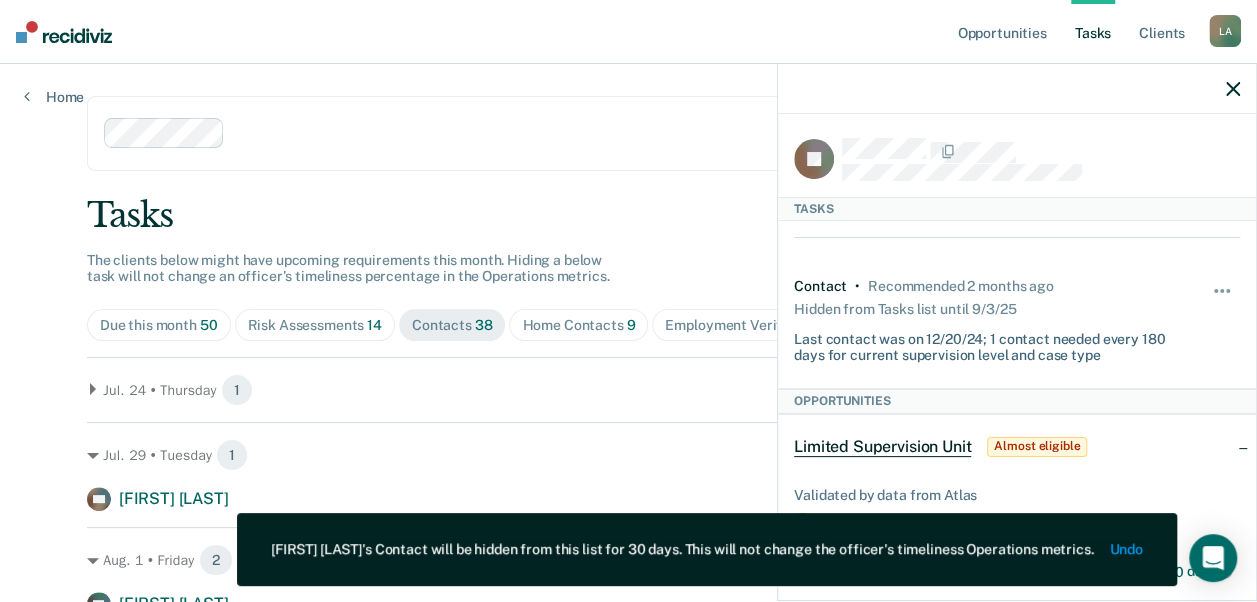 click at bounding box center [1017, 89] 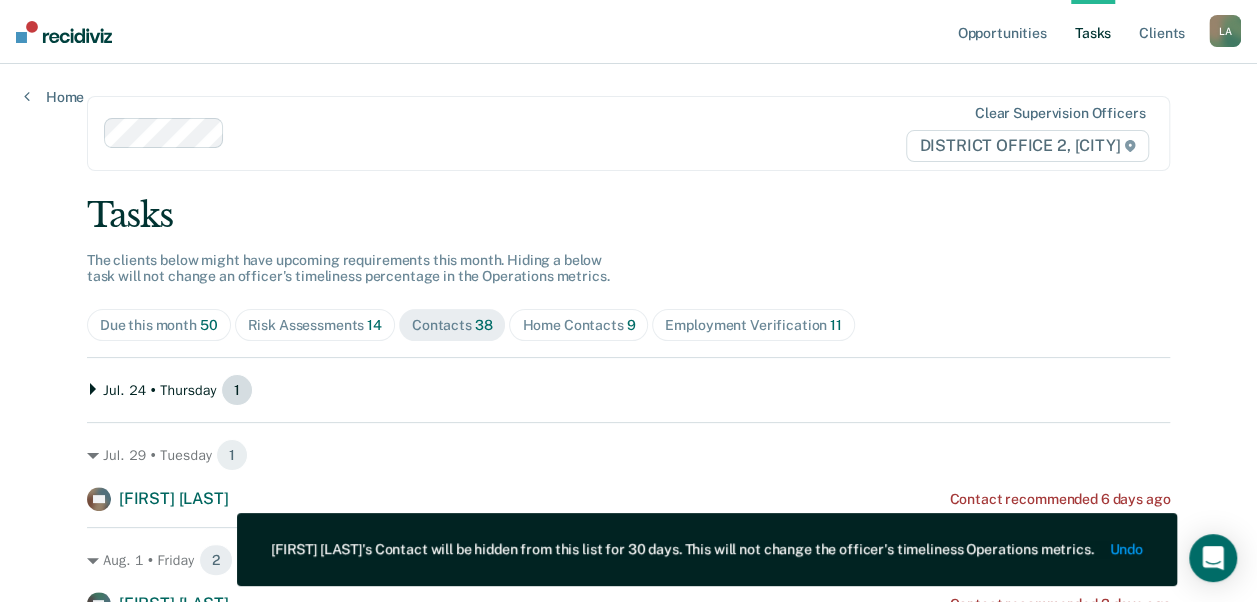 click on "Jul. 24 • Thursday   1" at bounding box center (628, 390) 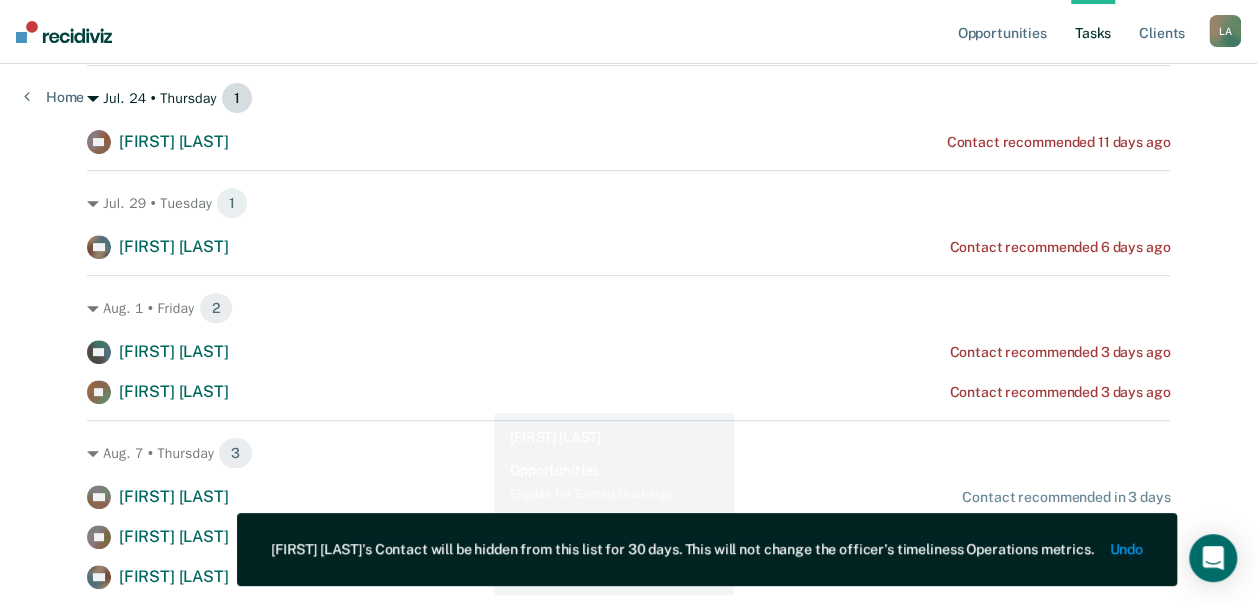 scroll, scrollTop: 294, scrollLeft: 0, axis: vertical 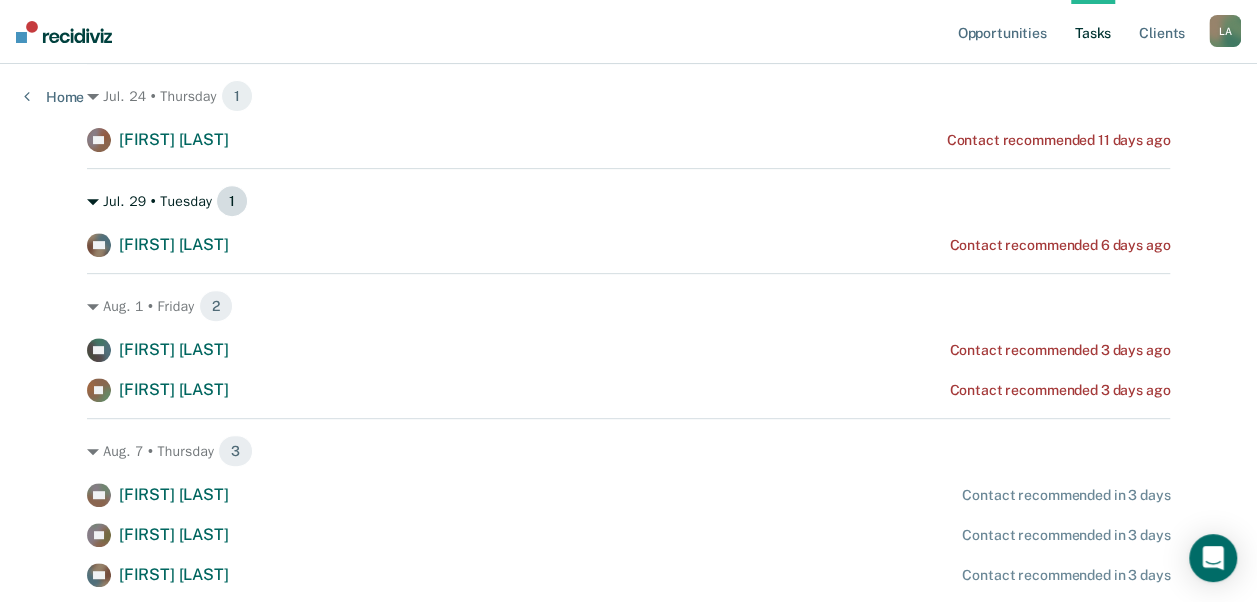 click 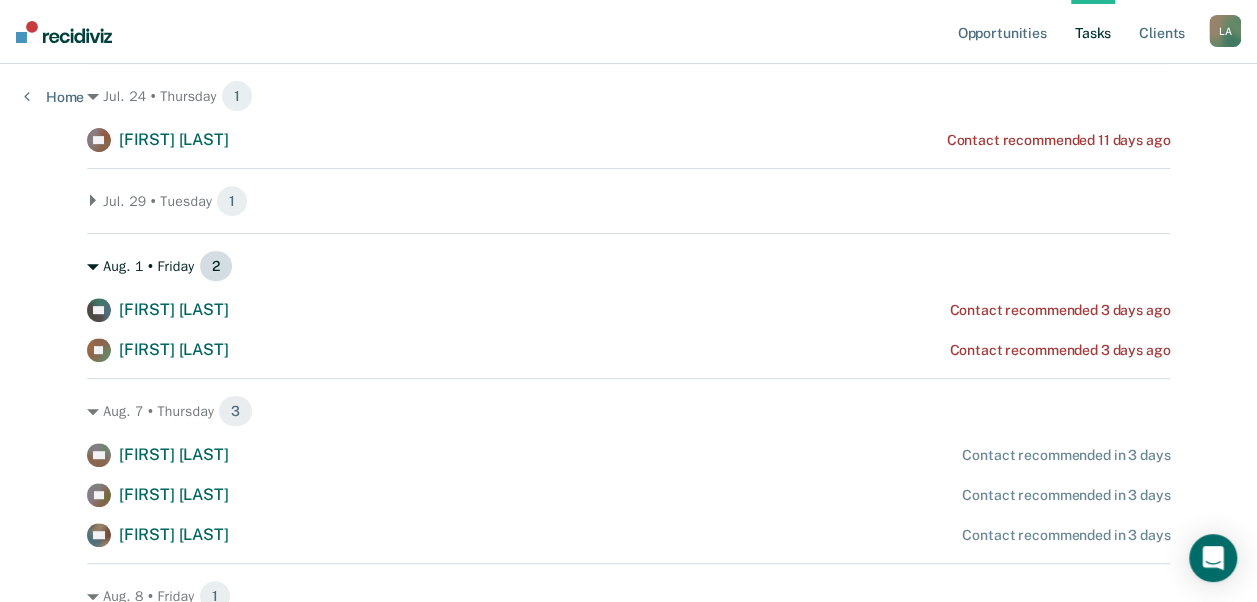 click 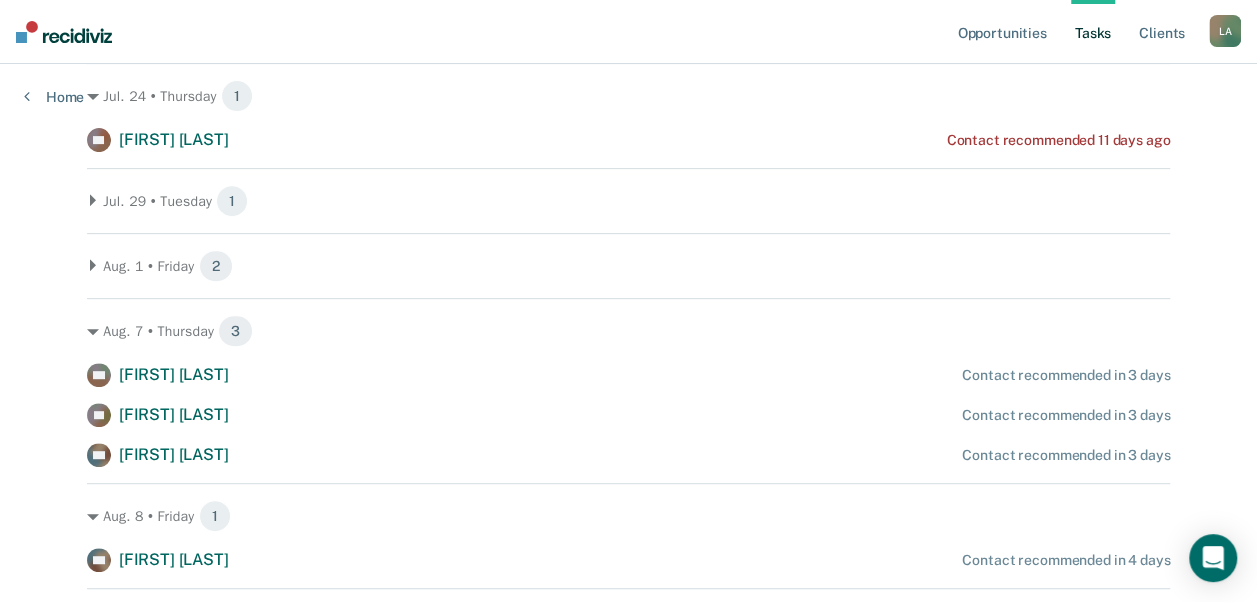 click on "Home" at bounding box center (54, 85) 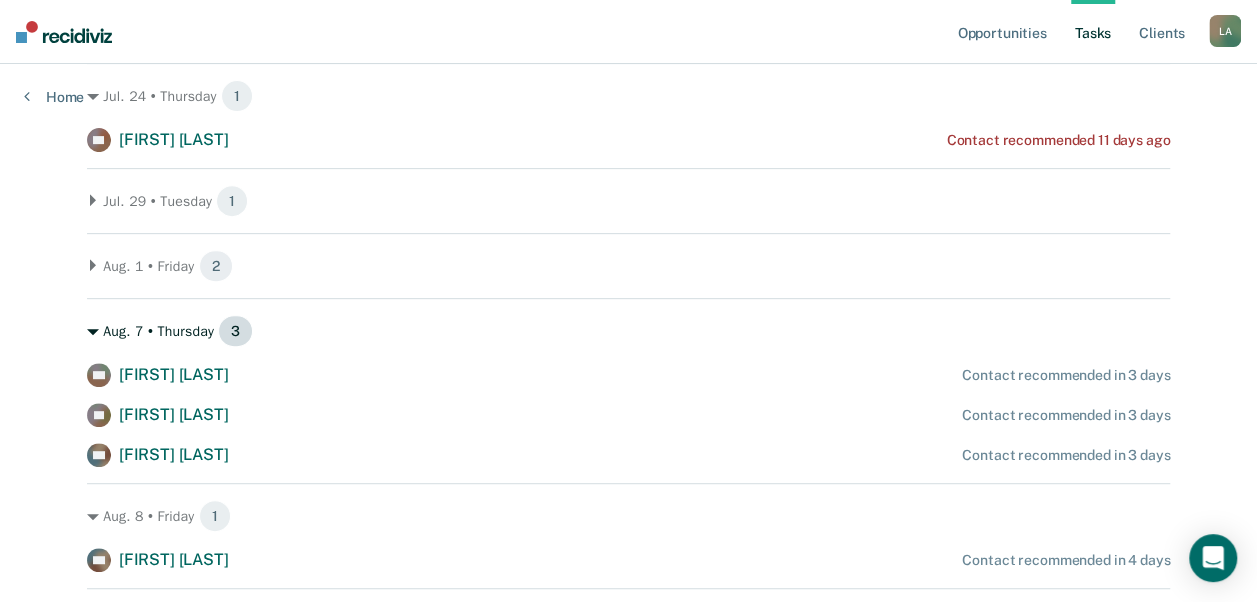 click on "Aug. 7 • Thursday   3" at bounding box center [628, 331] 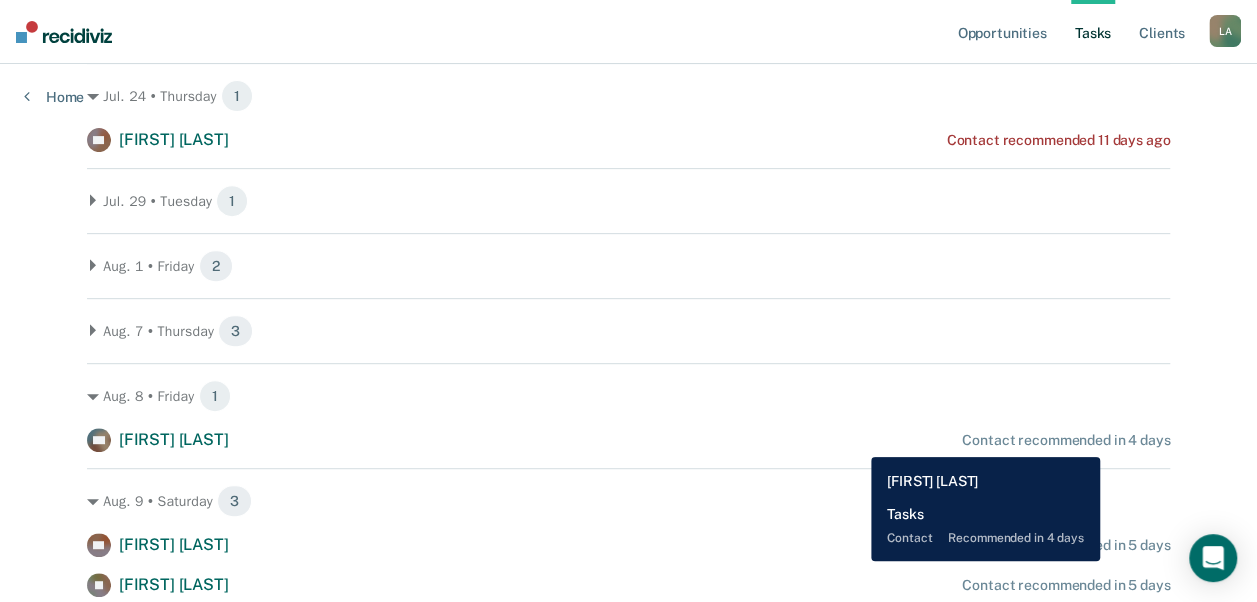 click on "Contact recommended in 4 days" at bounding box center (1066, 440) 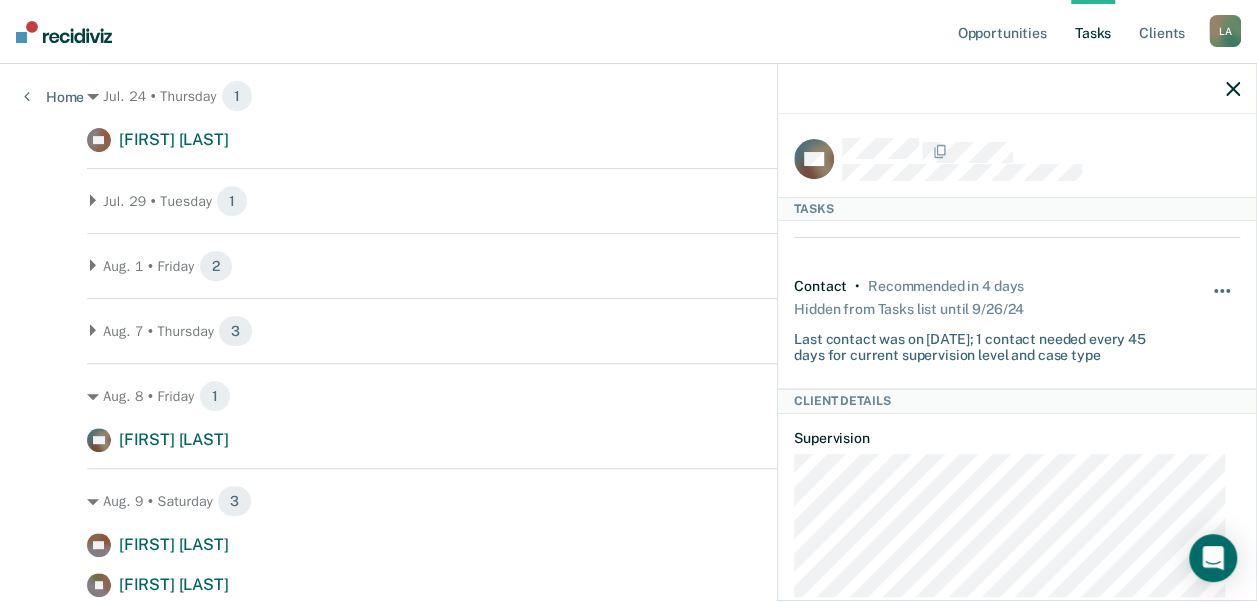 click on "Contact  •  Recommended in [TIME] Hidden from Tasks list until [DATE] Last contact was on [DATE]; 1 contact needed every 45 days for current supervision level and case type Hide from tasks list for... 7  days 30  days 90  days" at bounding box center [1017, 321] 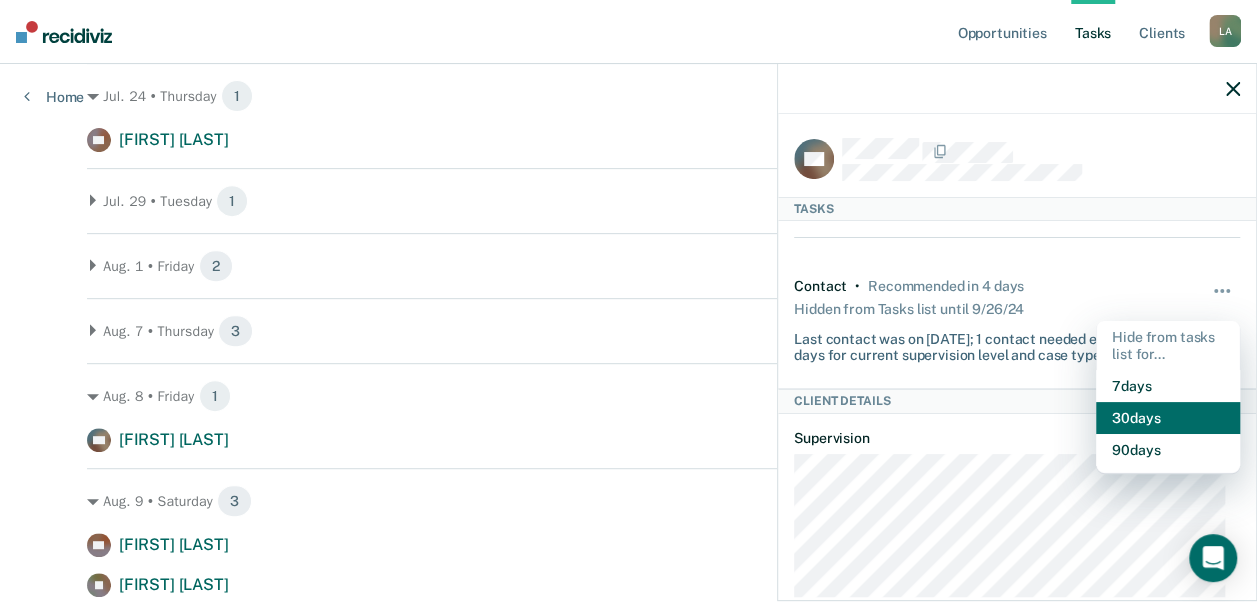 click on "30  days" at bounding box center (1168, 418) 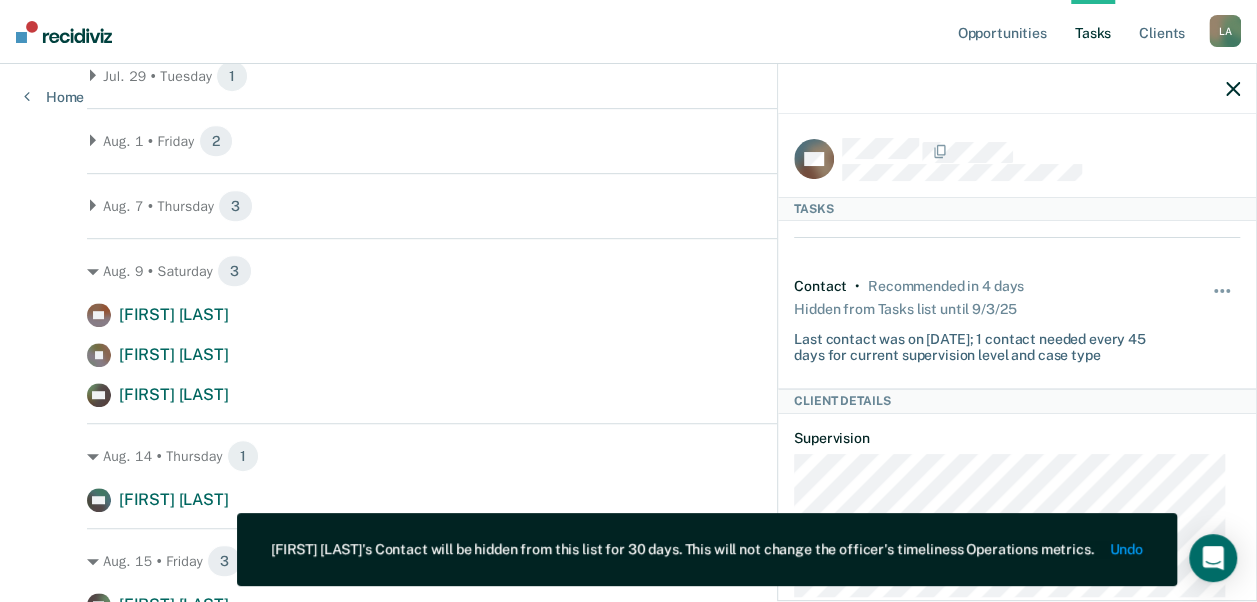 scroll, scrollTop: 420, scrollLeft: 0, axis: vertical 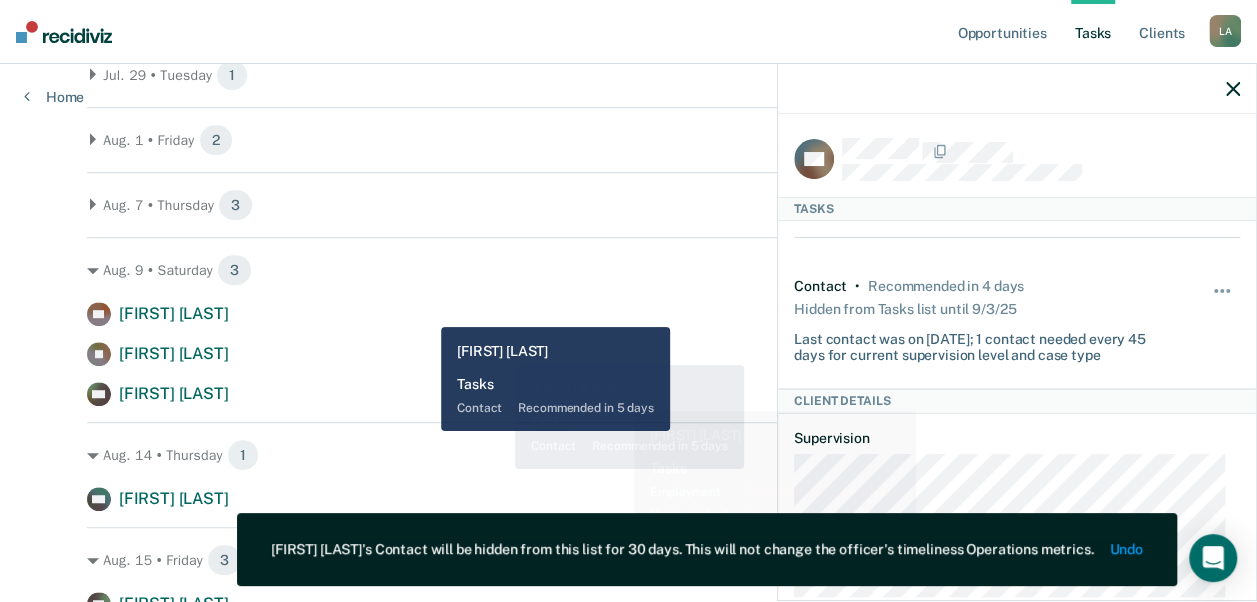 click on "ED [FIRST] [LAST] Contact recommended in [TIME]" at bounding box center [628, 314] 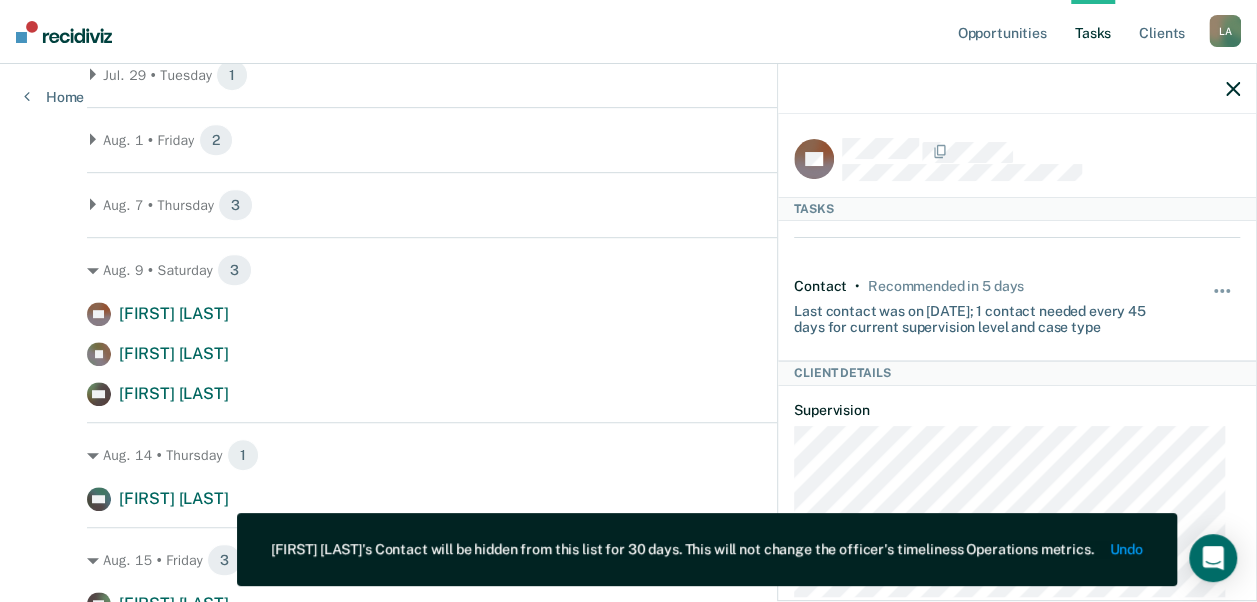 click at bounding box center [1017, 89] 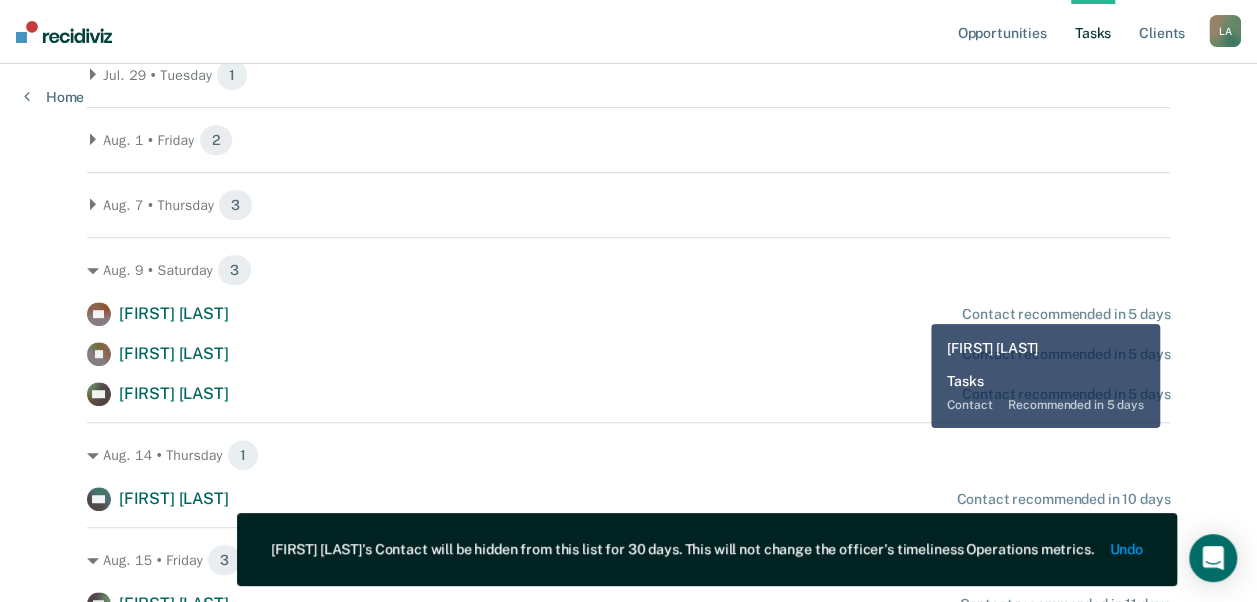 click on "Contact recommended in 5 days" at bounding box center (1066, 314) 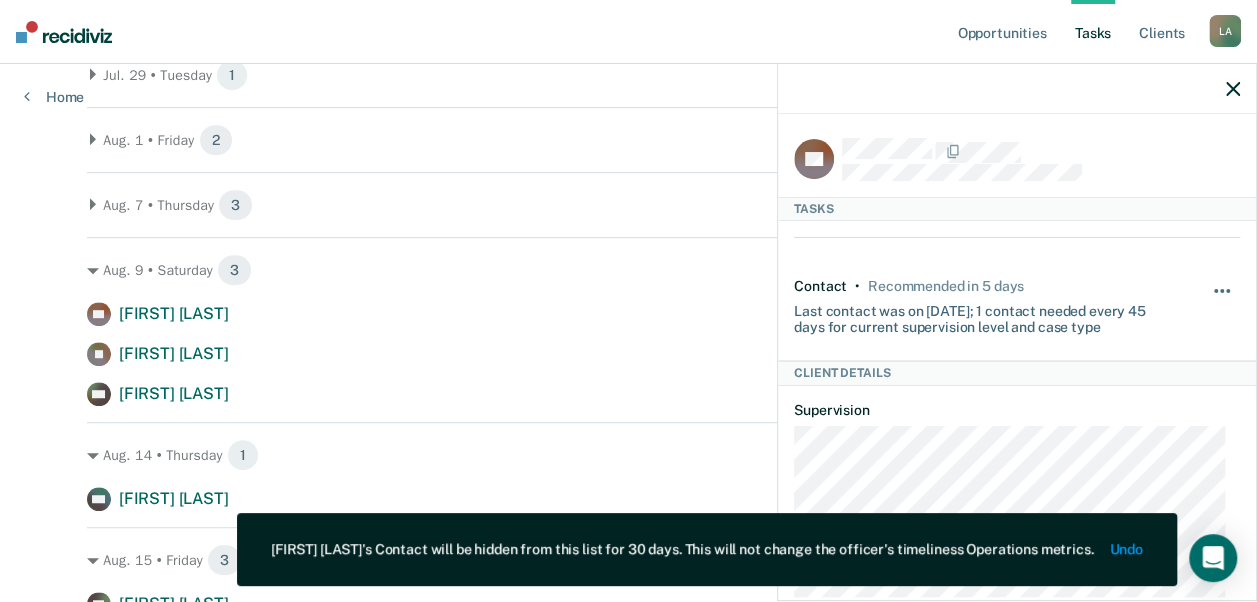 click at bounding box center [1223, 301] 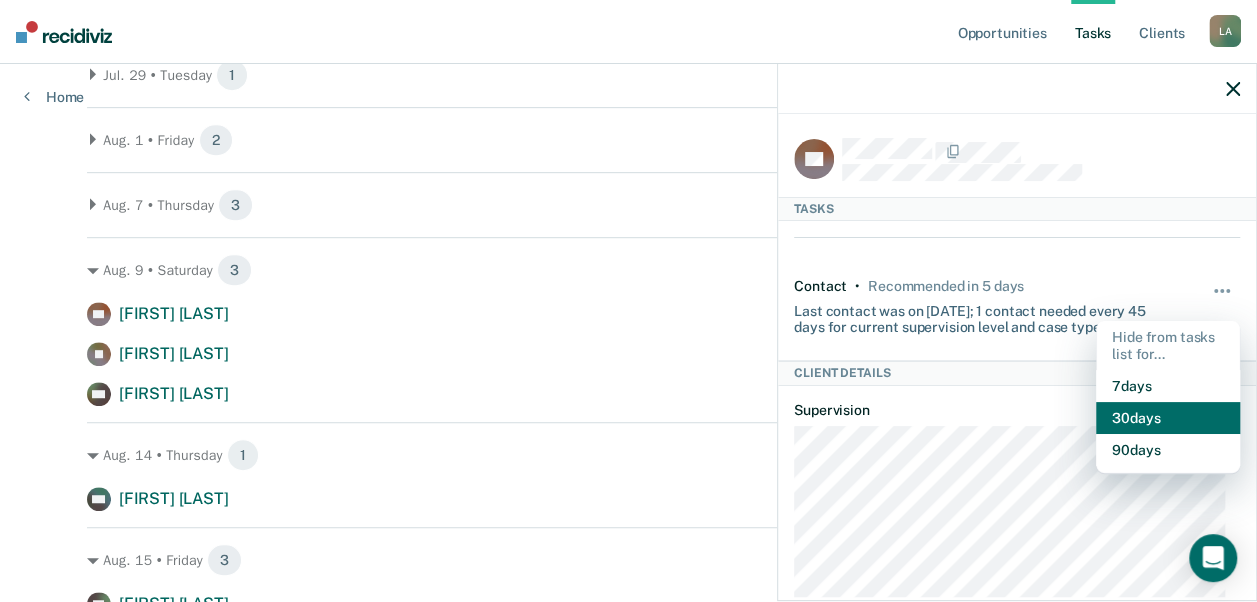 click on "30  days" at bounding box center [1168, 418] 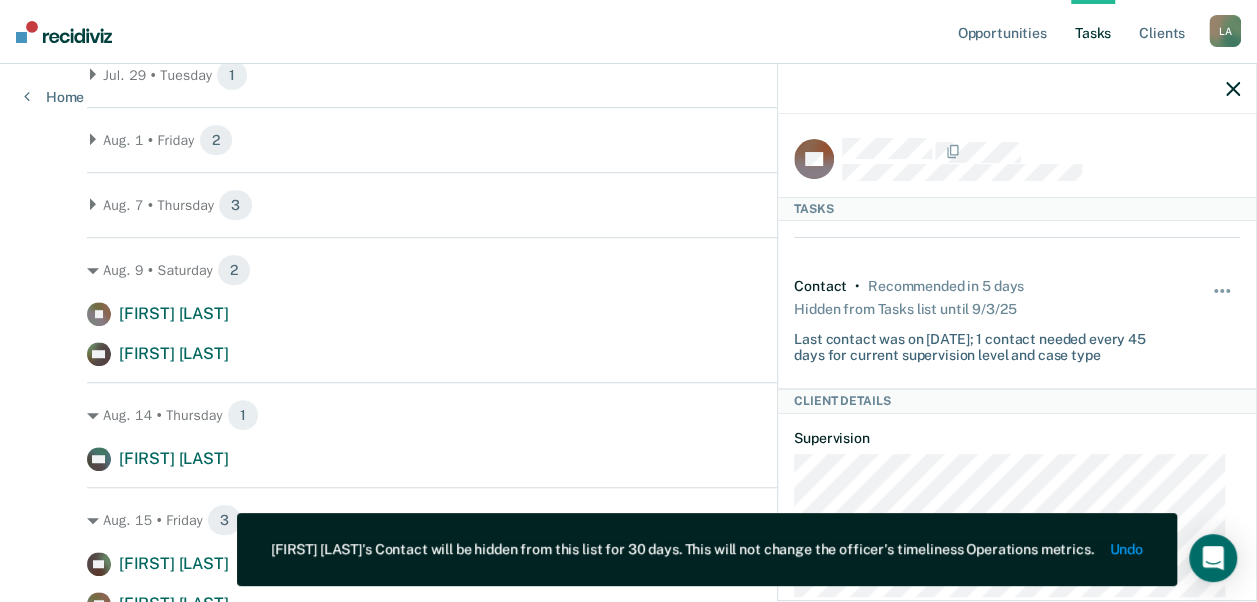 click at bounding box center (1017, 89) 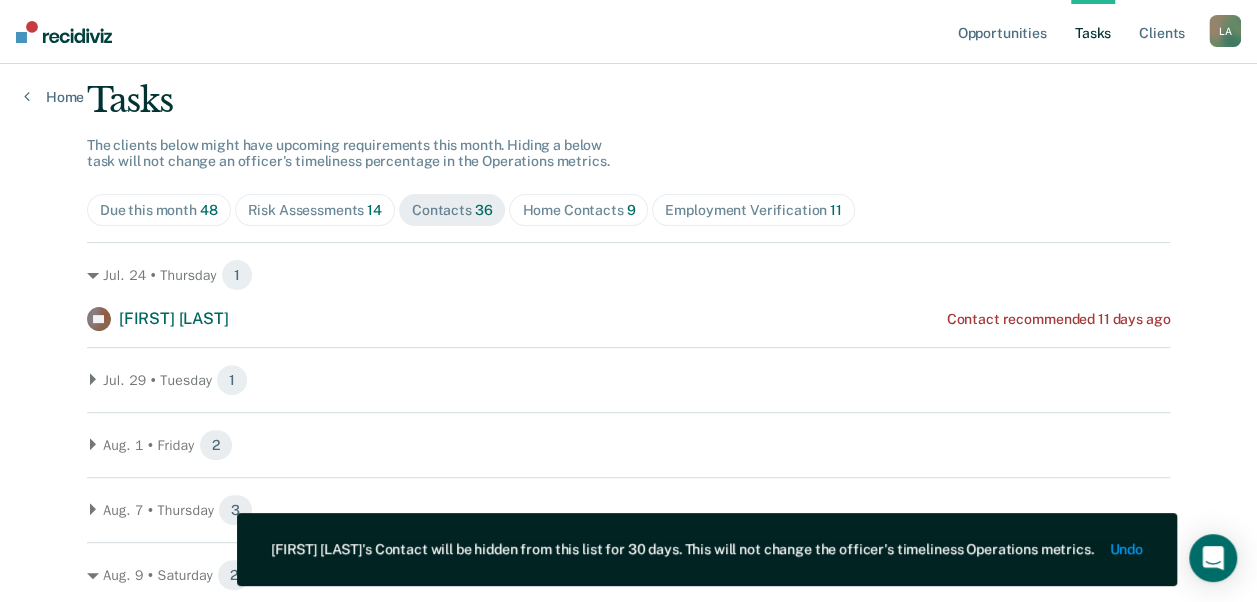scroll, scrollTop: 0, scrollLeft: 0, axis: both 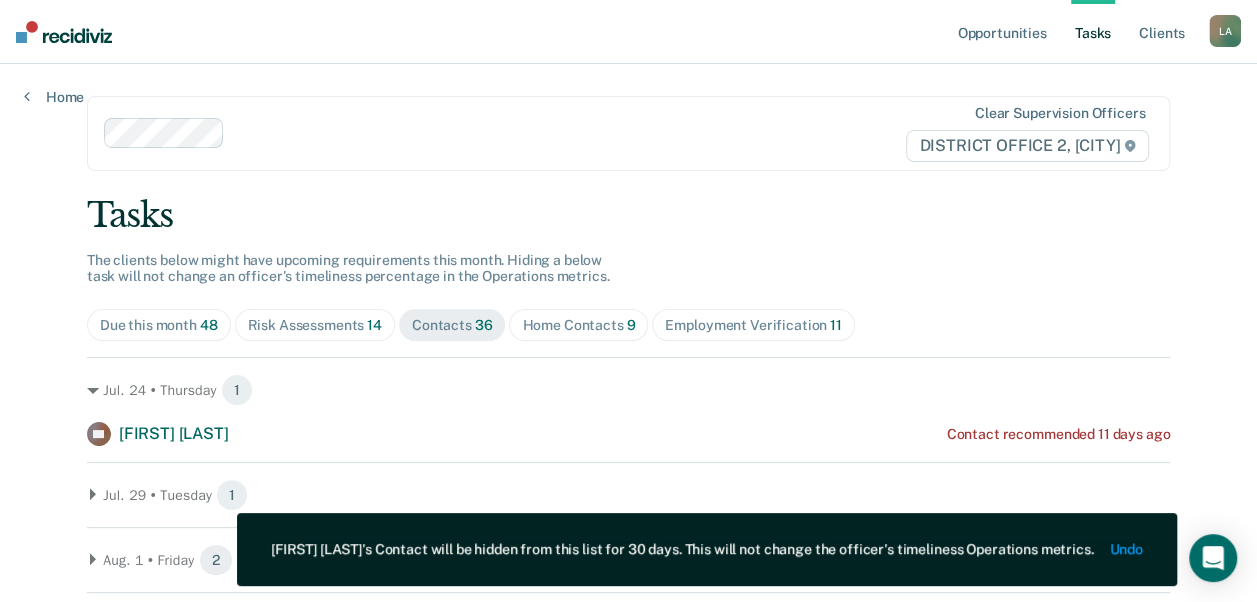 click on "Risk Assessments   14" at bounding box center [315, 325] 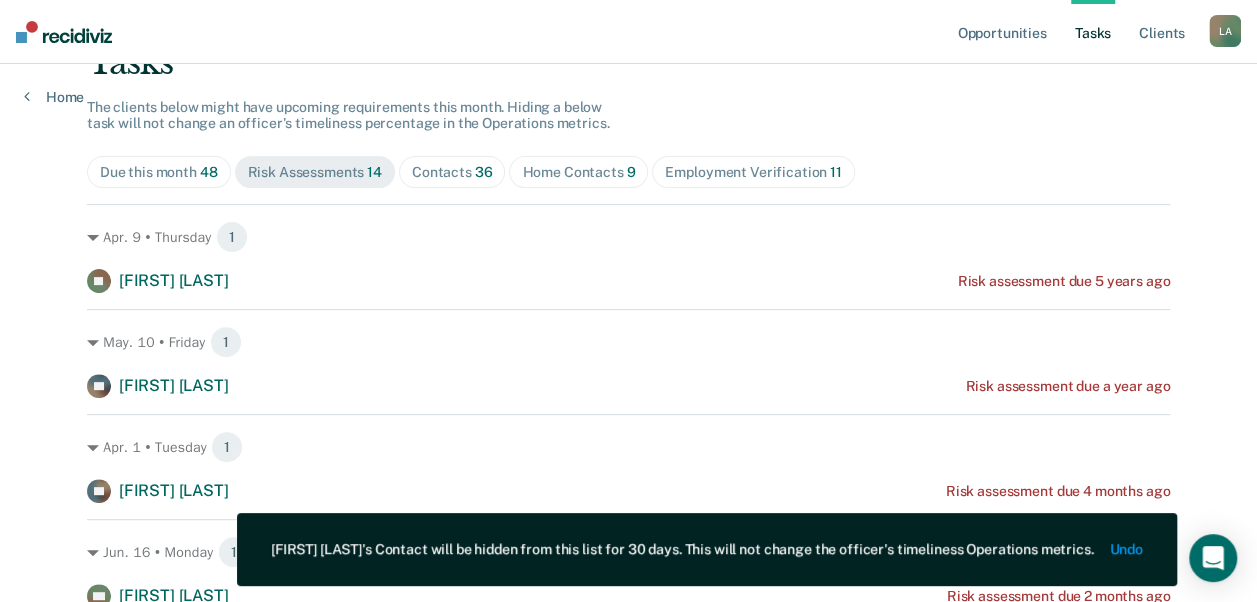scroll, scrollTop: 160, scrollLeft: 0, axis: vertical 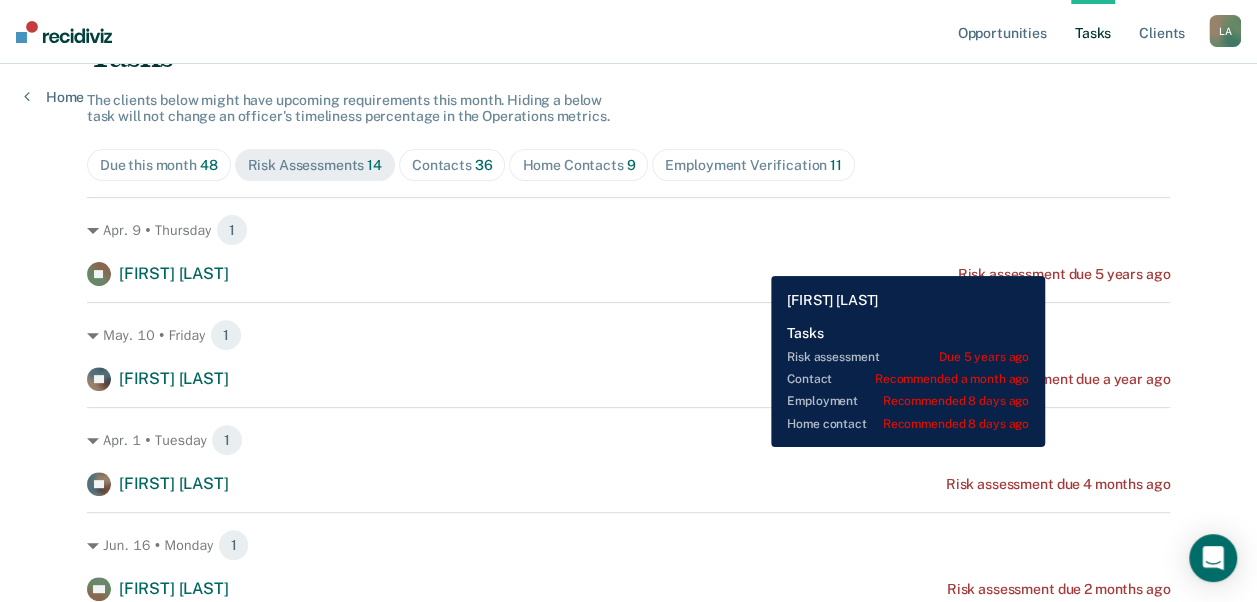 click on "DJ [FIRST] [LAST] Risk assessment due [TIME] ago" at bounding box center [628, 274] 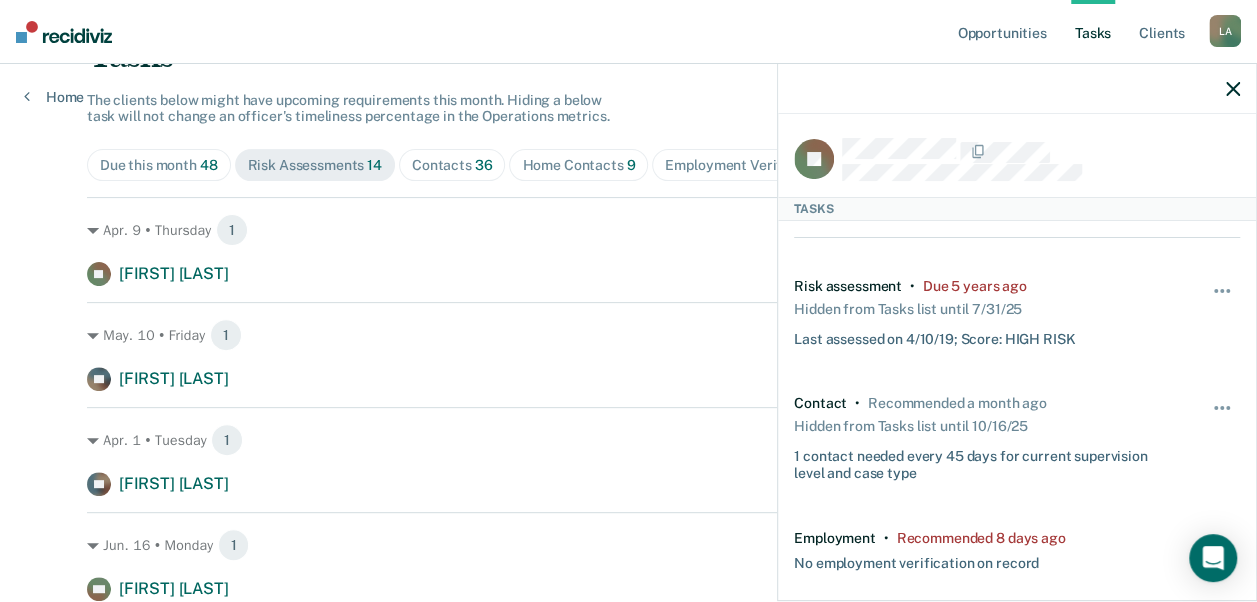 click on "DJ   Tasks Risk assessment  •  Due [TIME] ago Hidden from Tasks list until [DATE] Last assessed on [DATE]; Score: HIGH RISK Hide from tasks list for... 7  days 30  days 90  days Contact  •  Recommended a month ago Hidden from Tasks list until [DATE] 1 contact needed every 45 days for current supervision level and case type Unhide Employment  •  Recommended [TIME] ago No employment verification on record Hide from tasks list for... 7  days 30  days 90  days Home contact  •  Recommended [TIME] ago 1 home contact needed every 365 days OR within 30 days of an address change for current supervision level and case type Hide from tasks list for... 7  days 30  days 90  days Client Details Supervision Milestones Contact" at bounding box center [1017, 355] 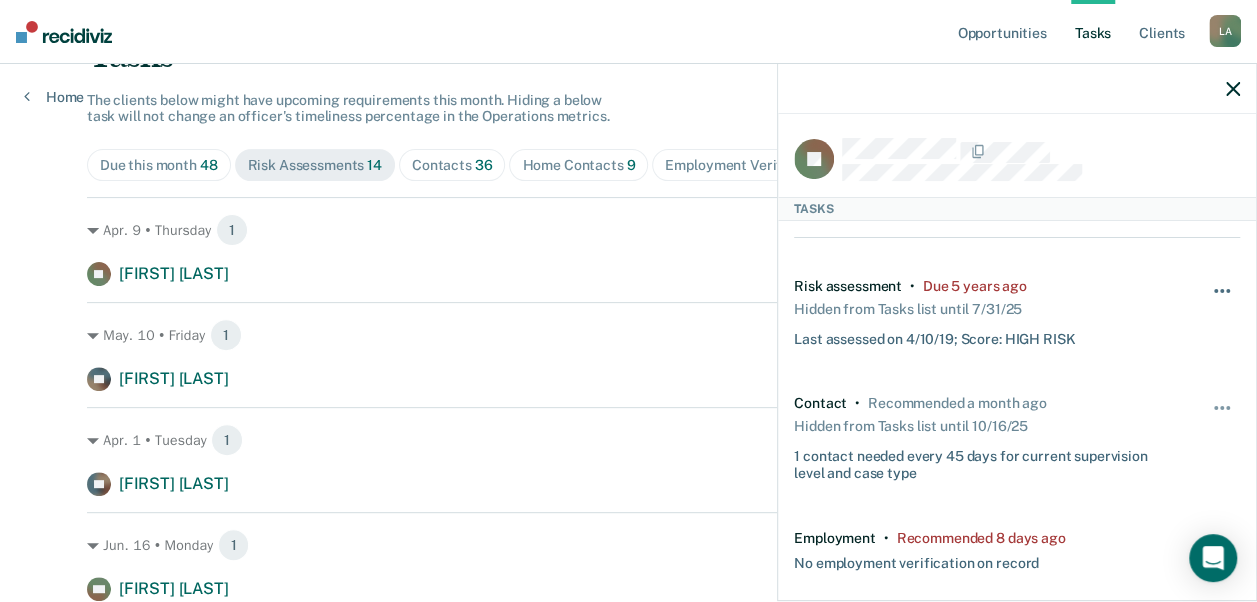 click at bounding box center (1223, 301) 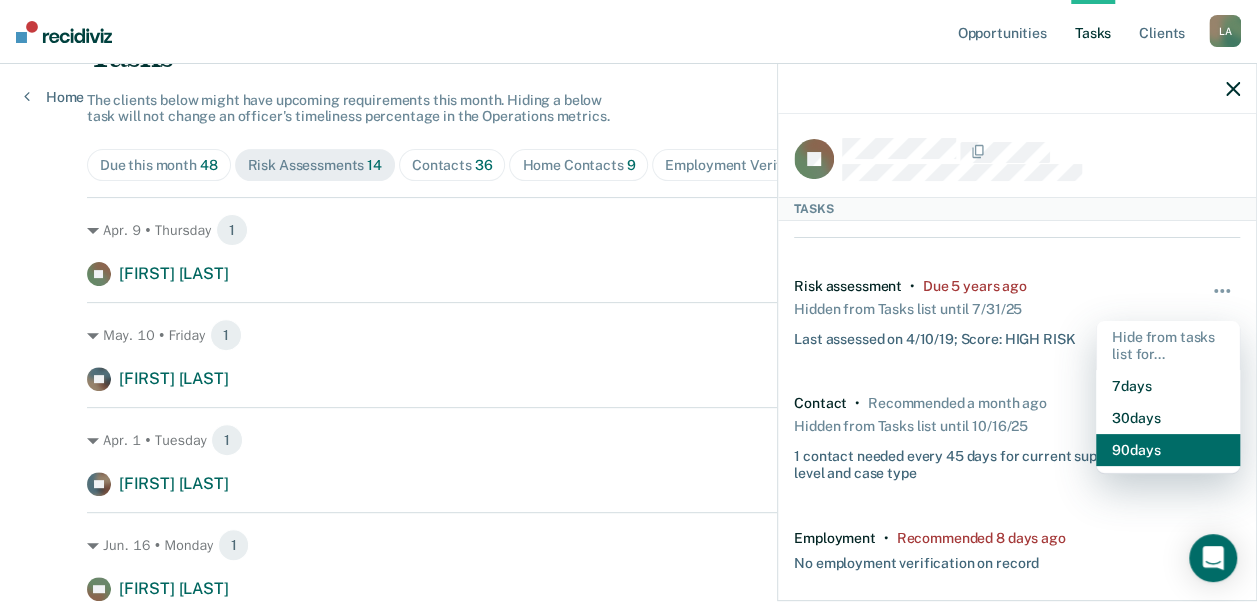 click on "90  days" at bounding box center [1168, 450] 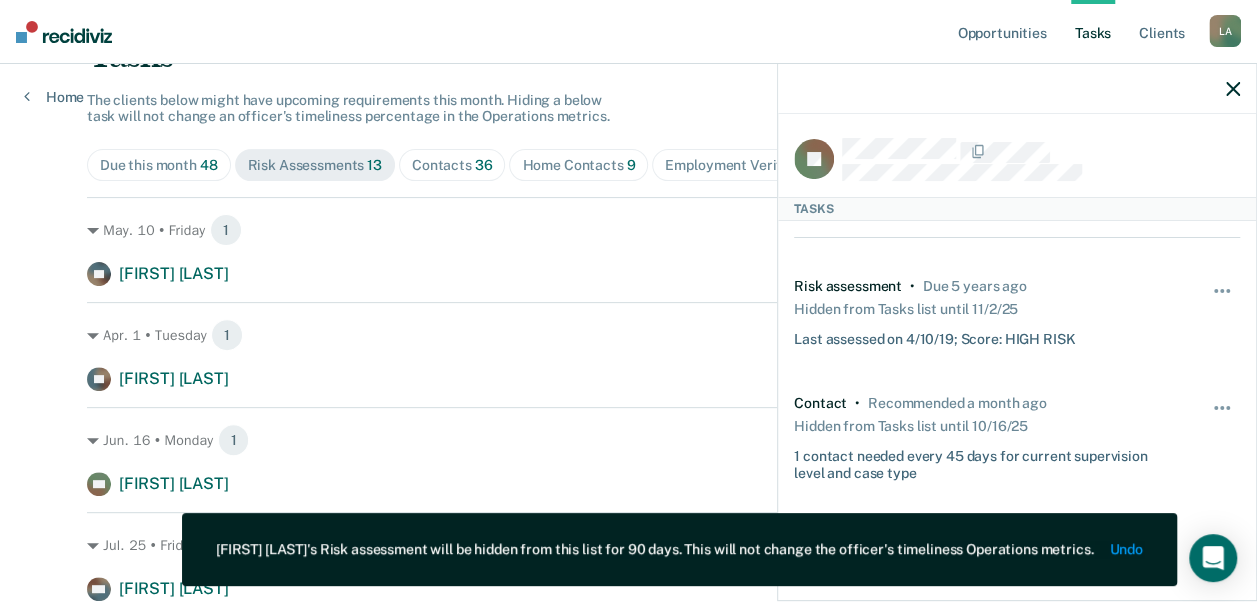 click on "[DATE]   1 LG [FIRST] [LAST] Risk assessment due [TIME] ago" at bounding box center (628, 346) 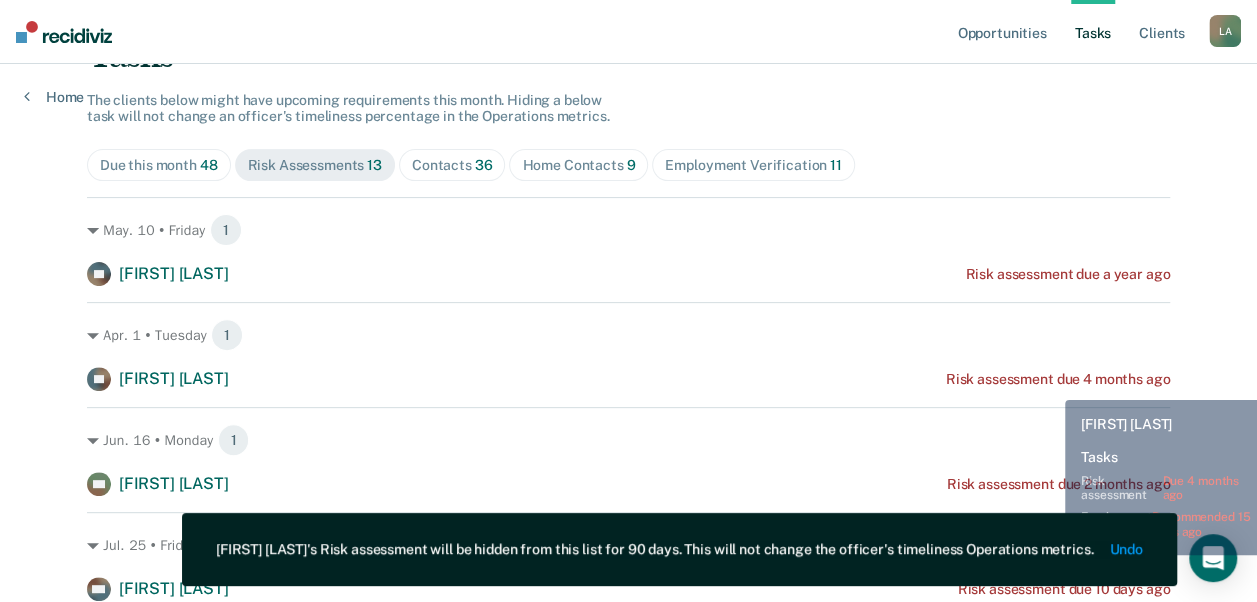 click on "[FIRST] [LAST] Risk assessment due [TIME] ago" at bounding box center [628, 379] 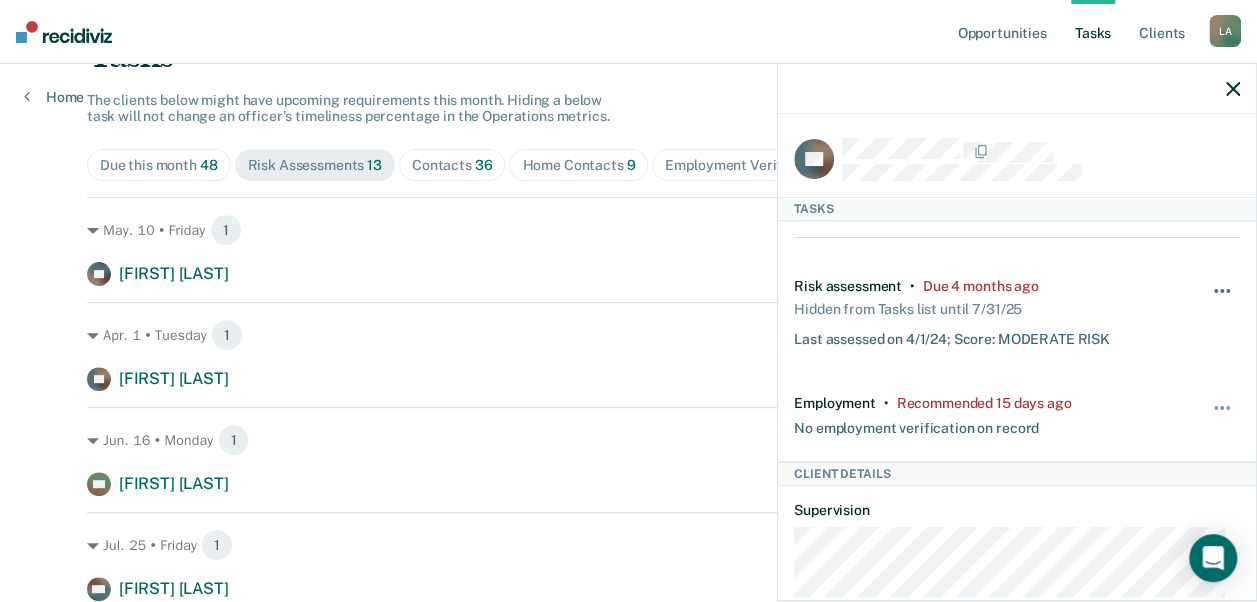 click at bounding box center (1223, 301) 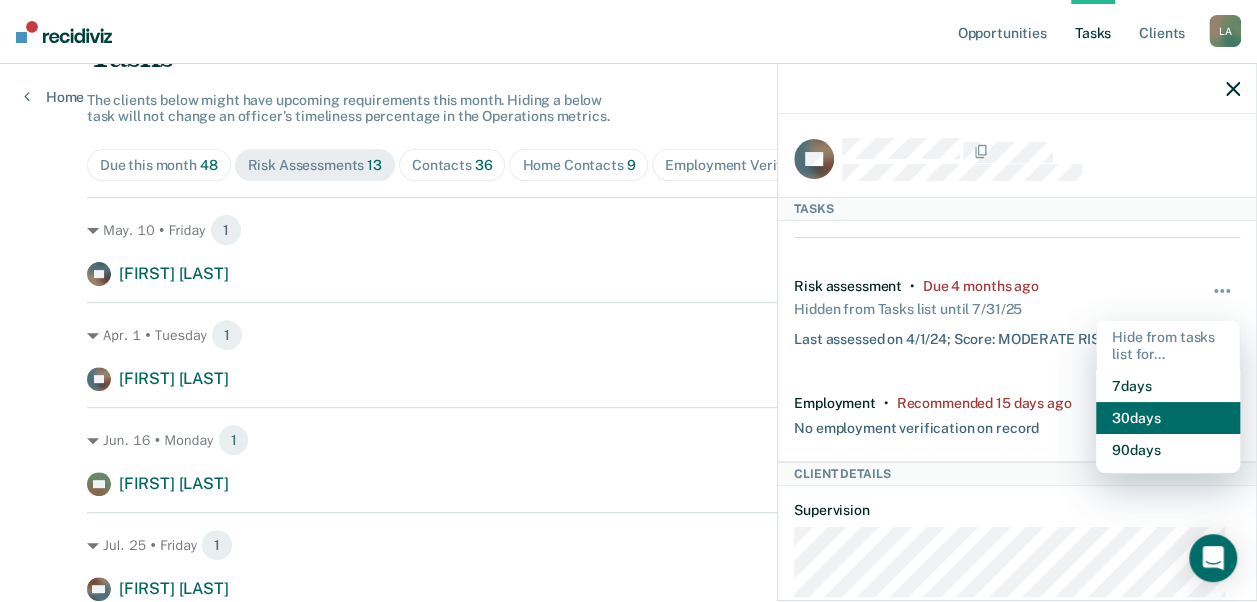 click on "30  days" at bounding box center (1168, 418) 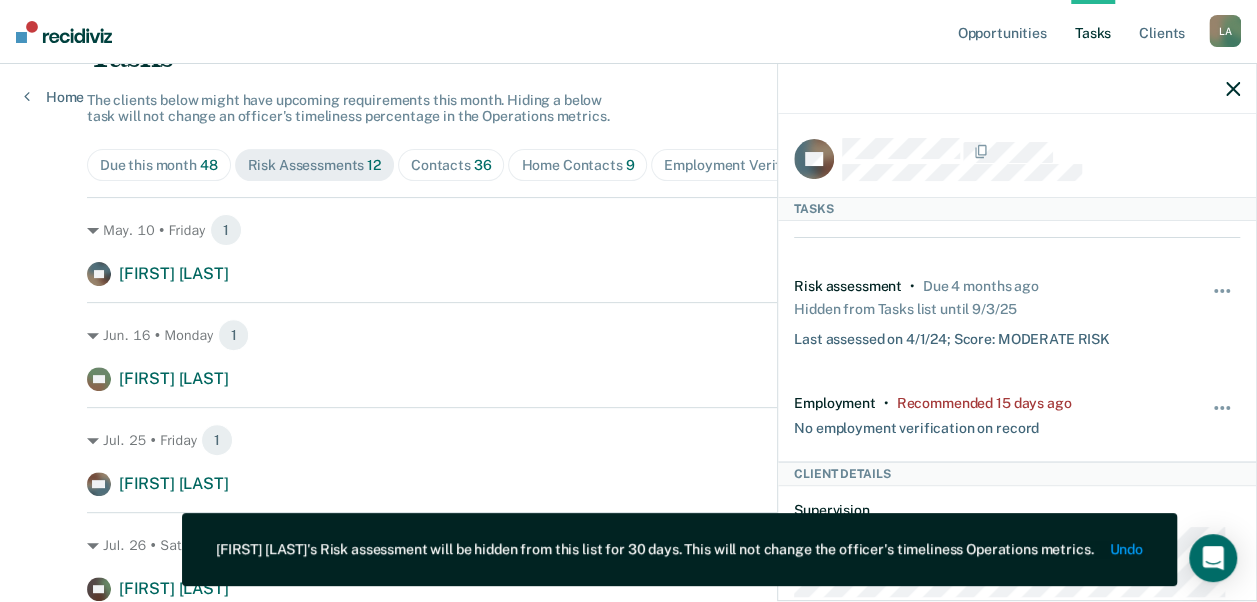 click on "[DATE]   1 JM [FIRST] [LAST] Risk assessment due [TIME] ago   [DATE]   1 AW [FIRST] [LAST] Risk assessment due [TIME] ago   [DATE]   1 BM [FIRST] [LAST] Risk assessment due [TIME] ago   [DATE]   1 CP [FIRST] [LAST] Risk assessment due [TIME] ago   [DATE]   1 BH [FIRST] [LAST] Risk assessment due [TIME] ago   [DATE]   1 RC [FIRST] [LAST] Risk assessment due [TIME] ago   [DATE]   1 JD [FIRST] [LAST] Risk assessment due in [TIME]   [DATE]   2 AP [FIRST] [LAST] Risk assessment due in [TIME] [FIRST] [LAST] Risk assessment due in [TIME]   [DATE]   1 JK [FIRST] [LAST] Risk assessment due in [TIME]   [DATE]   1 JE [FIRST] [LAST] Risk assessment due in [TIME]   [DATE]   1 LW [FIRST] [LAST] Risk assessment due in a month" at bounding box center (628, 786) 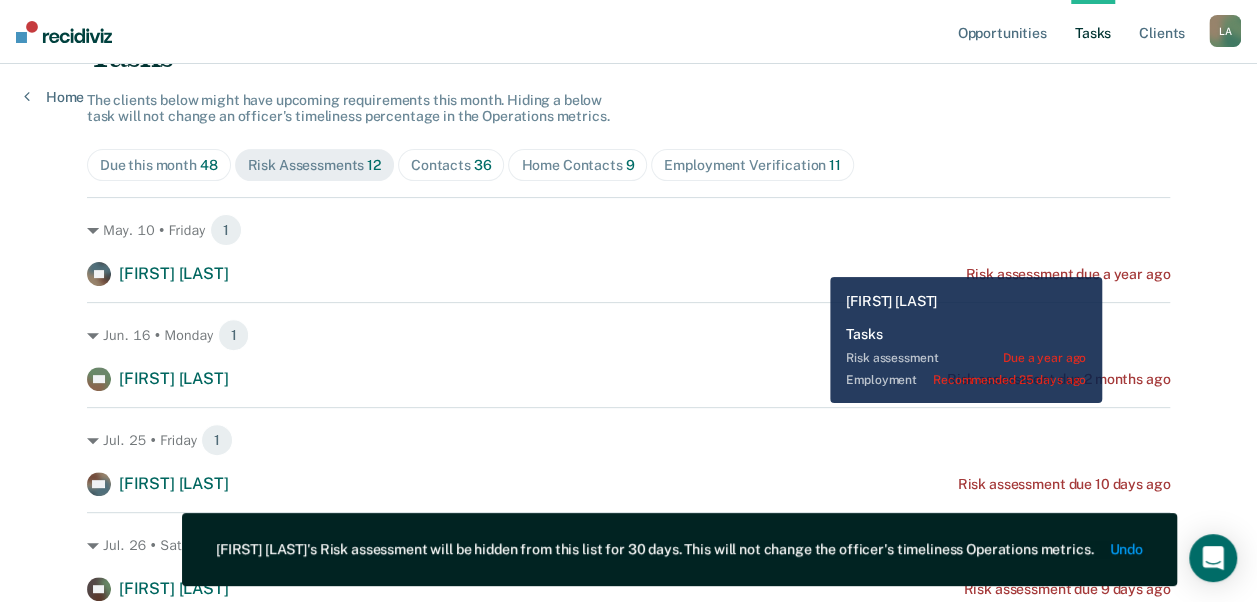 click on "[FIRST] [LAST] Risk assessment due a year ago" at bounding box center (628, 274) 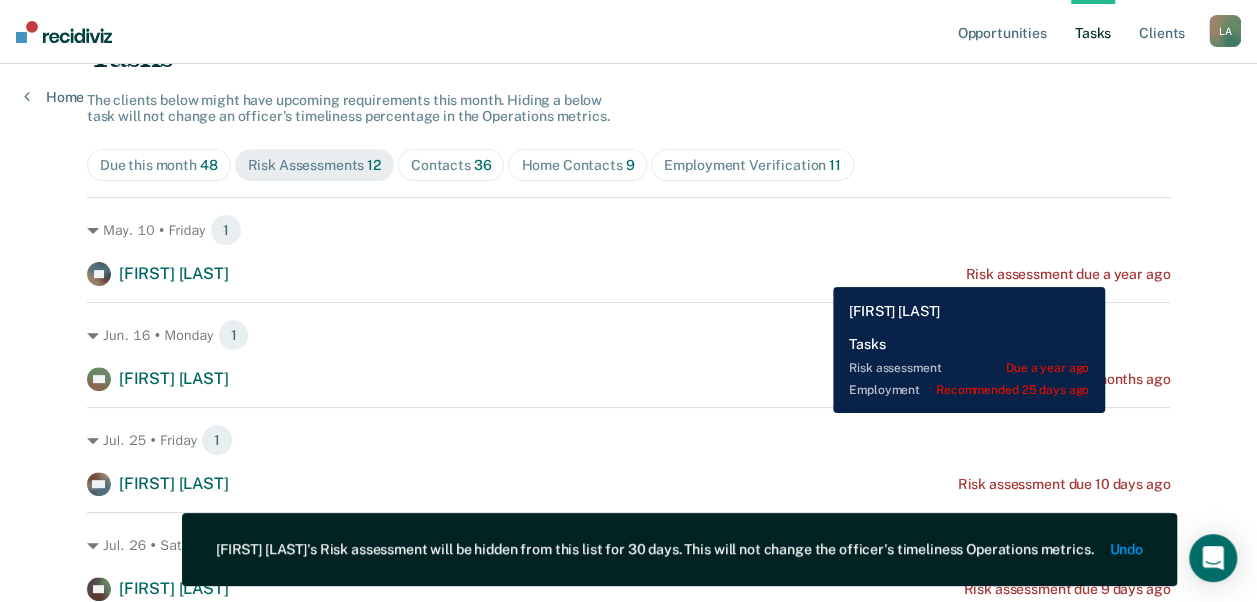 click on "Risk assessment due a year ago" at bounding box center (1067, 274) 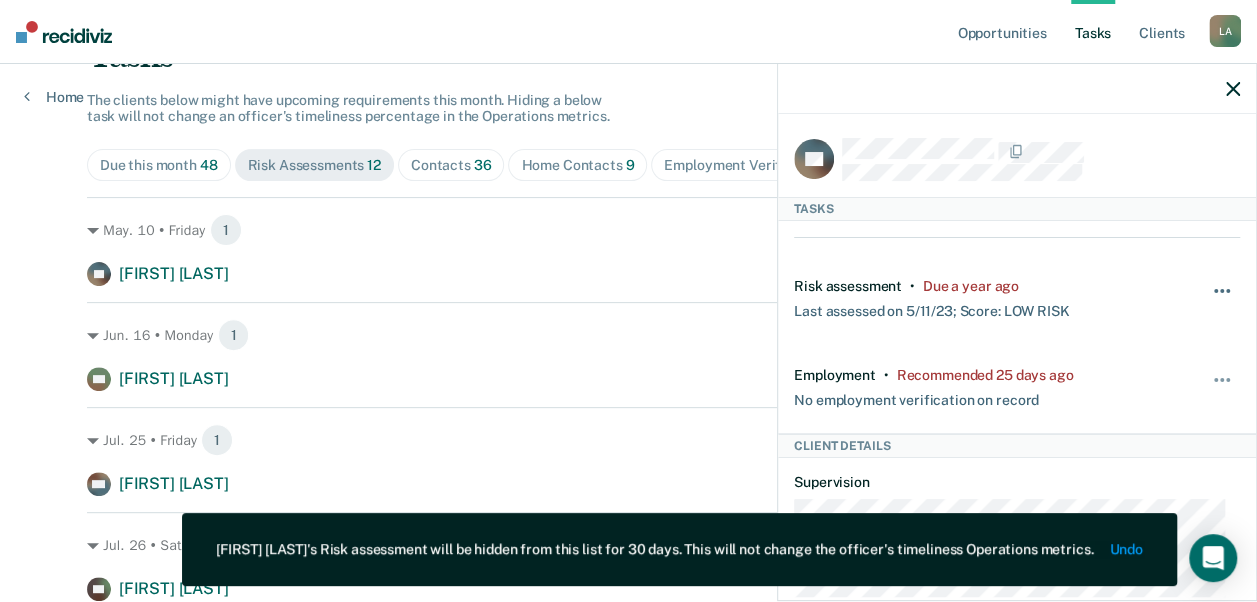click at bounding box center (1223, 301) 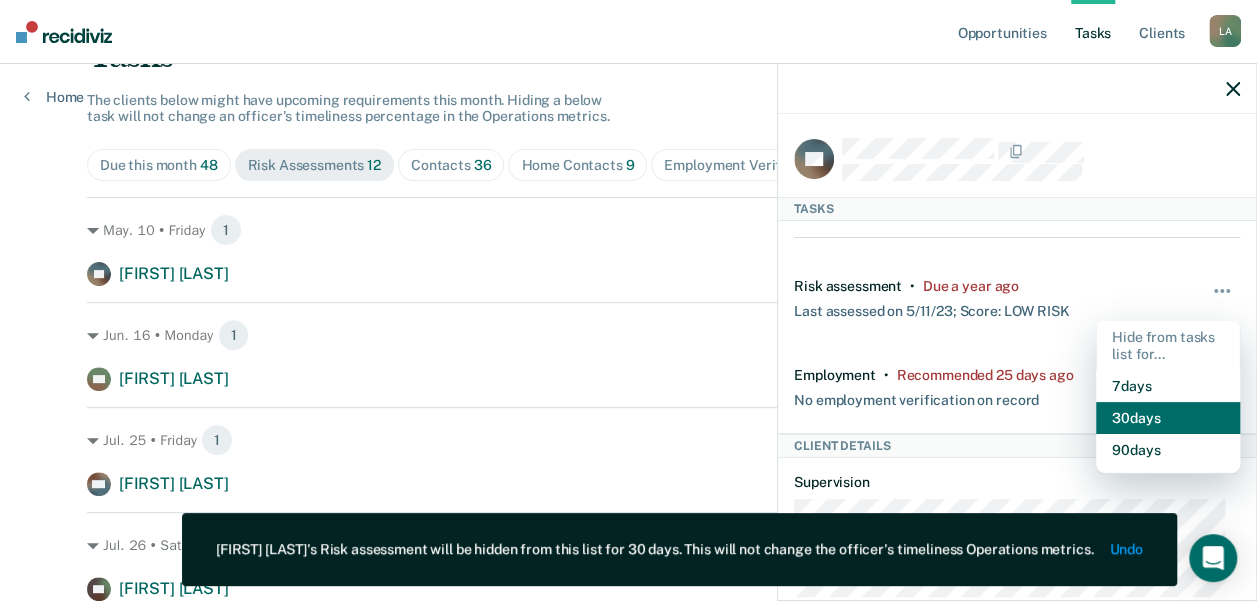 click on "30  days" at bounding box center (1168, 418) 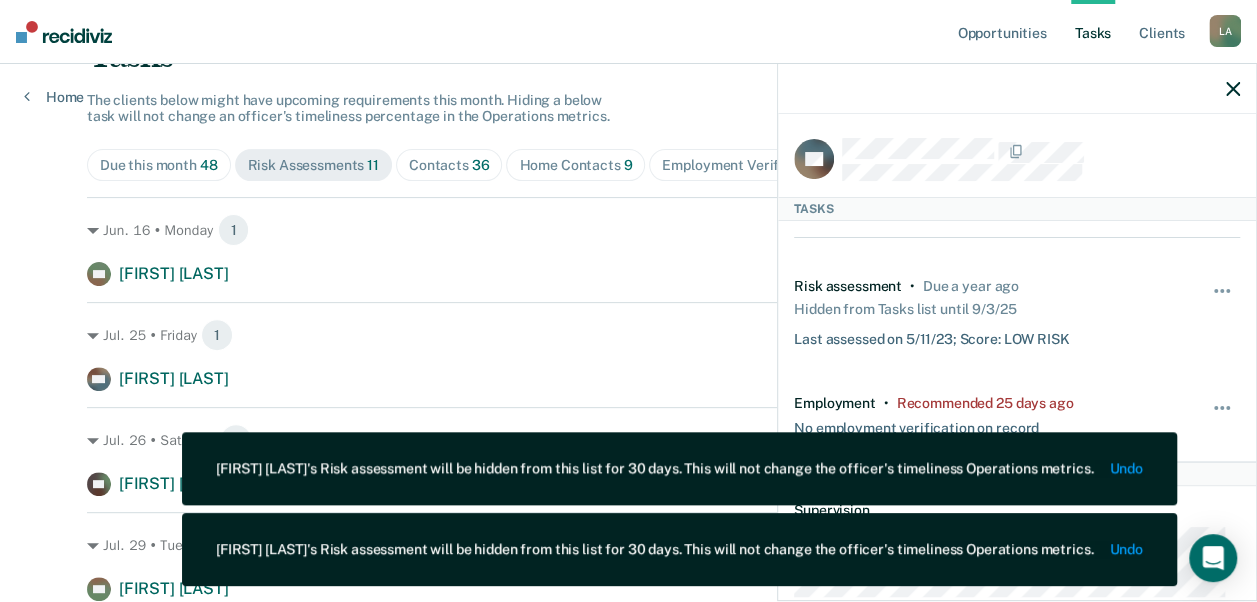 click at bounding box center (1017, 89) 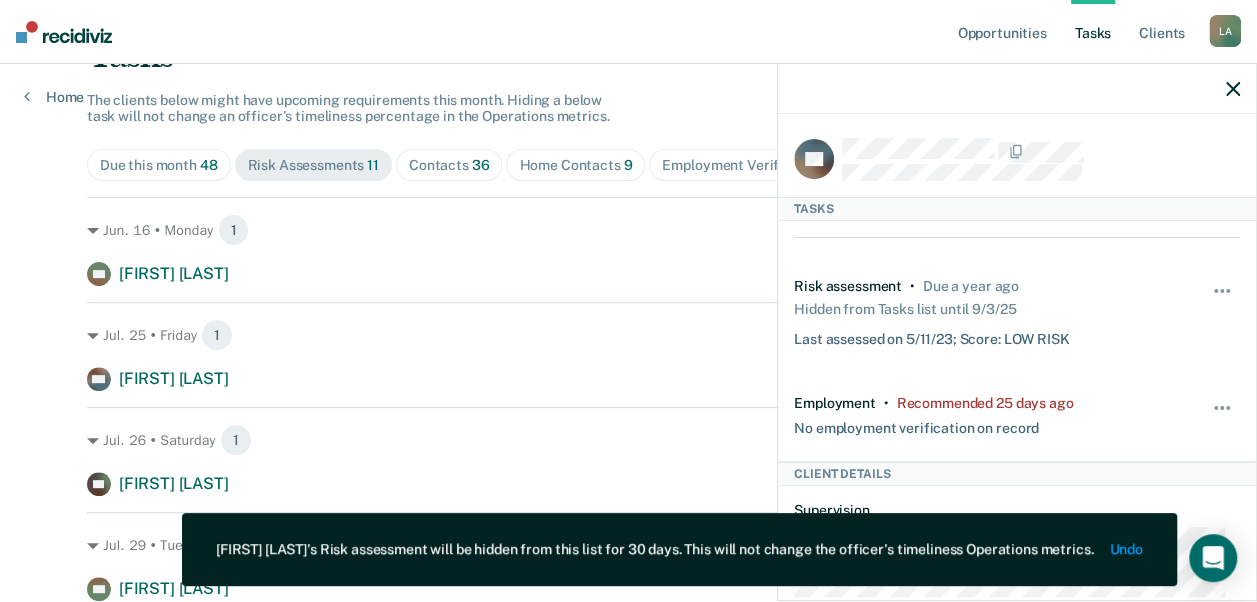 click 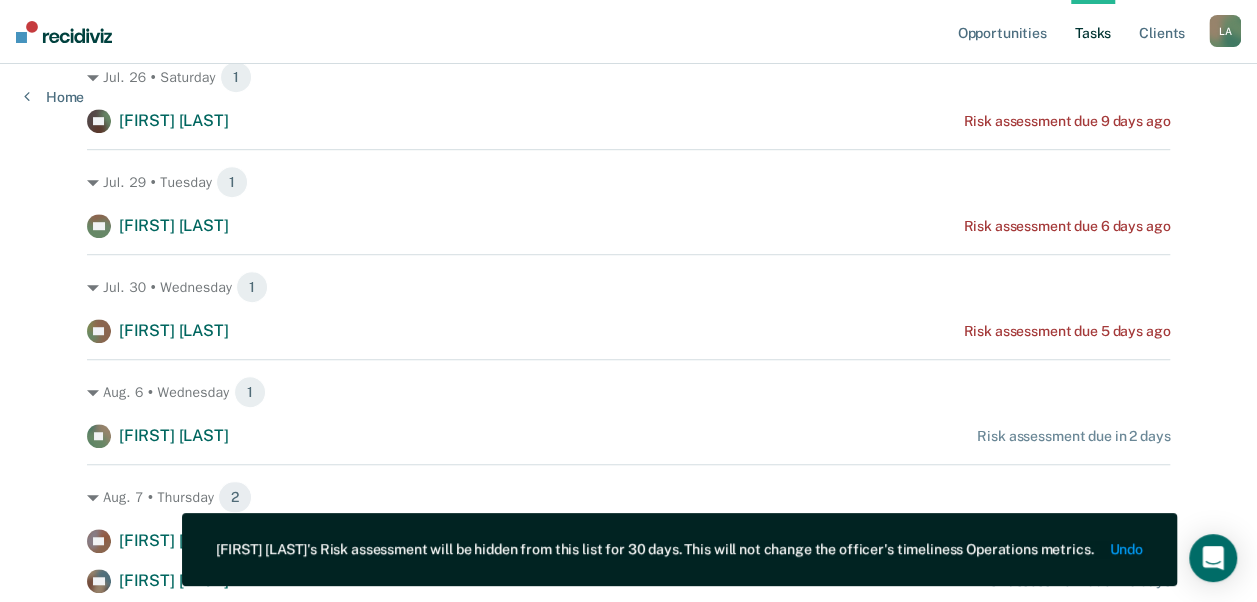 scroll, scrollTop: 524, scrollLeft: 0, axis: vertical 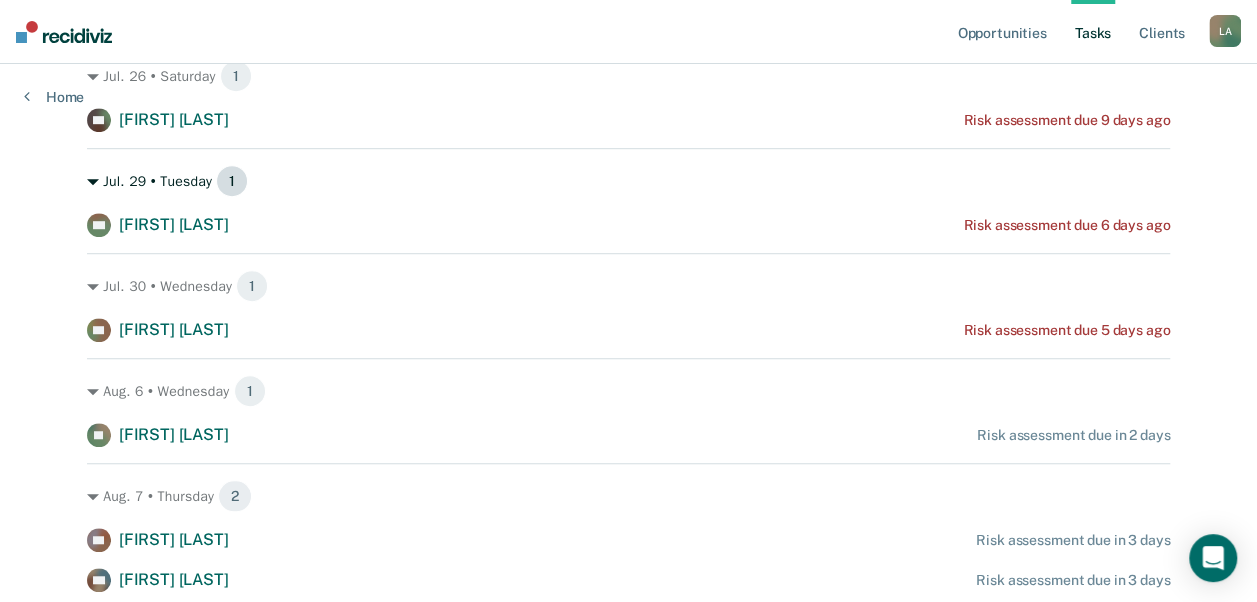 click 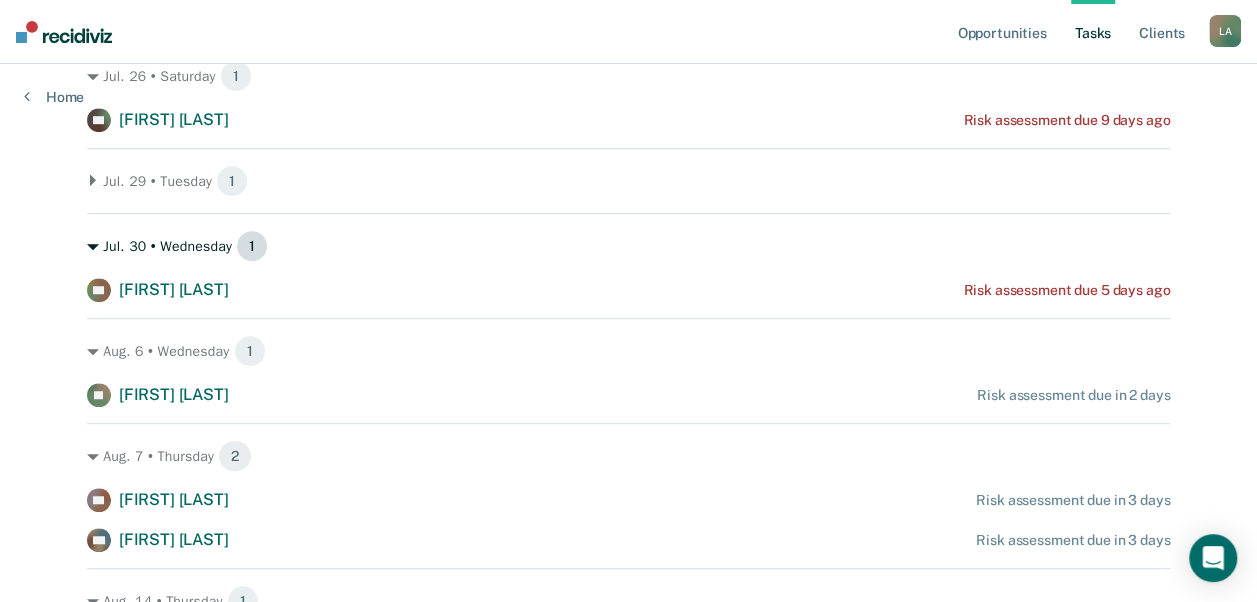 click on "Jul. 30 • Wednesday   1" at bounding box center [628, 246] 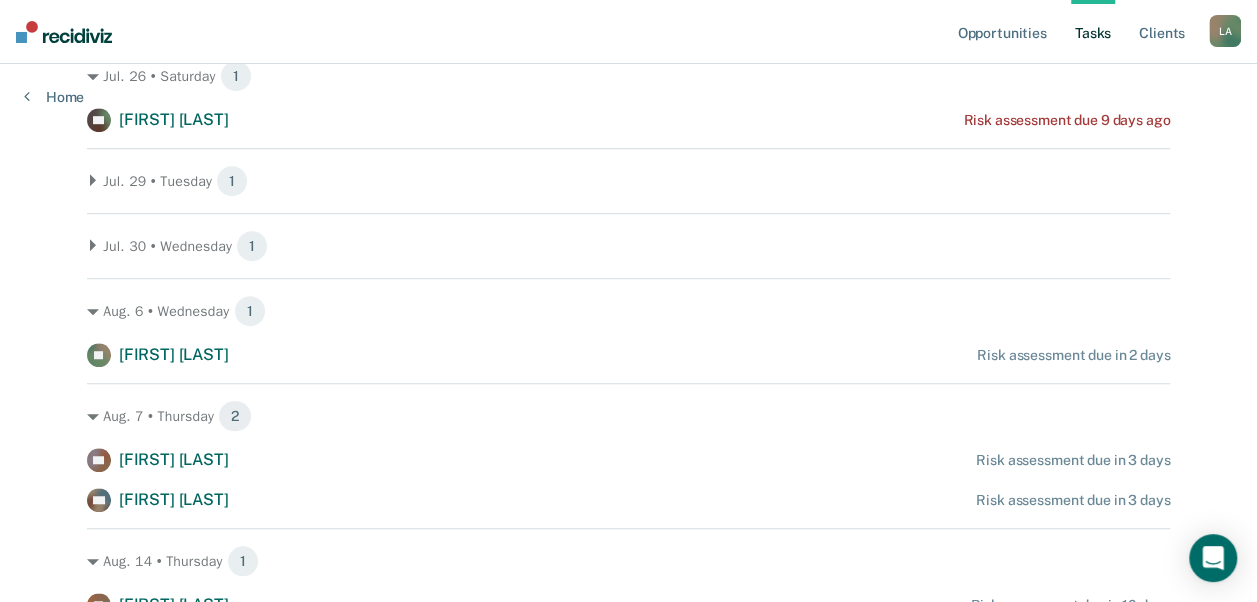 click on "Home" at bounding box center [54, 85] 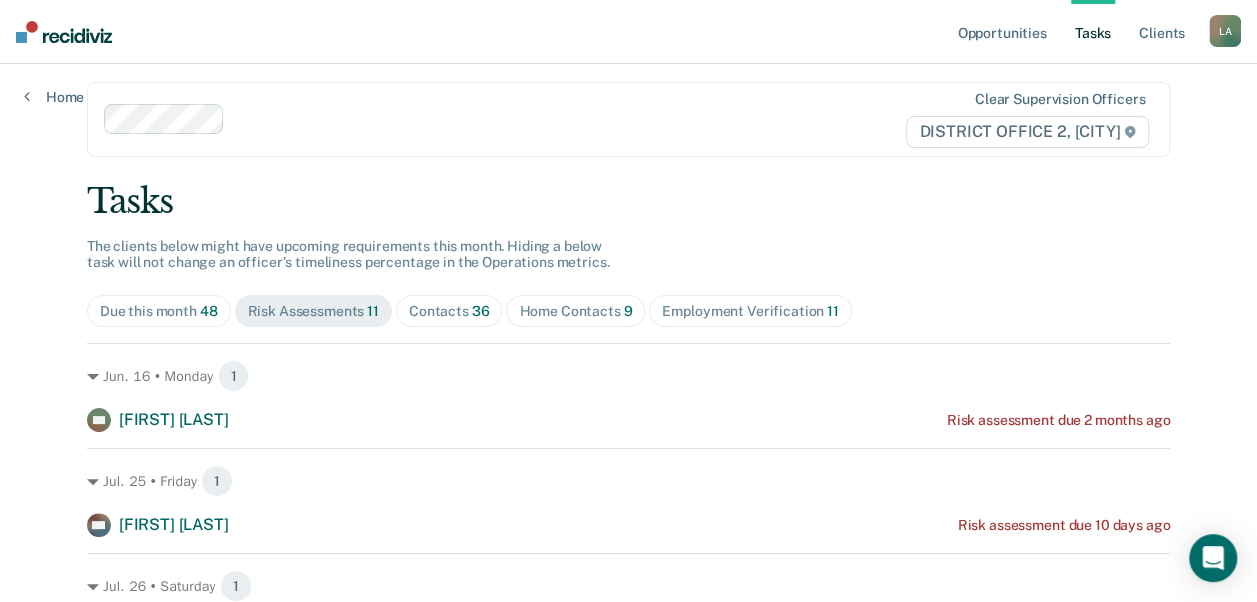 scroll, scrollTop: 0, scrollLeft: 0, axis: both 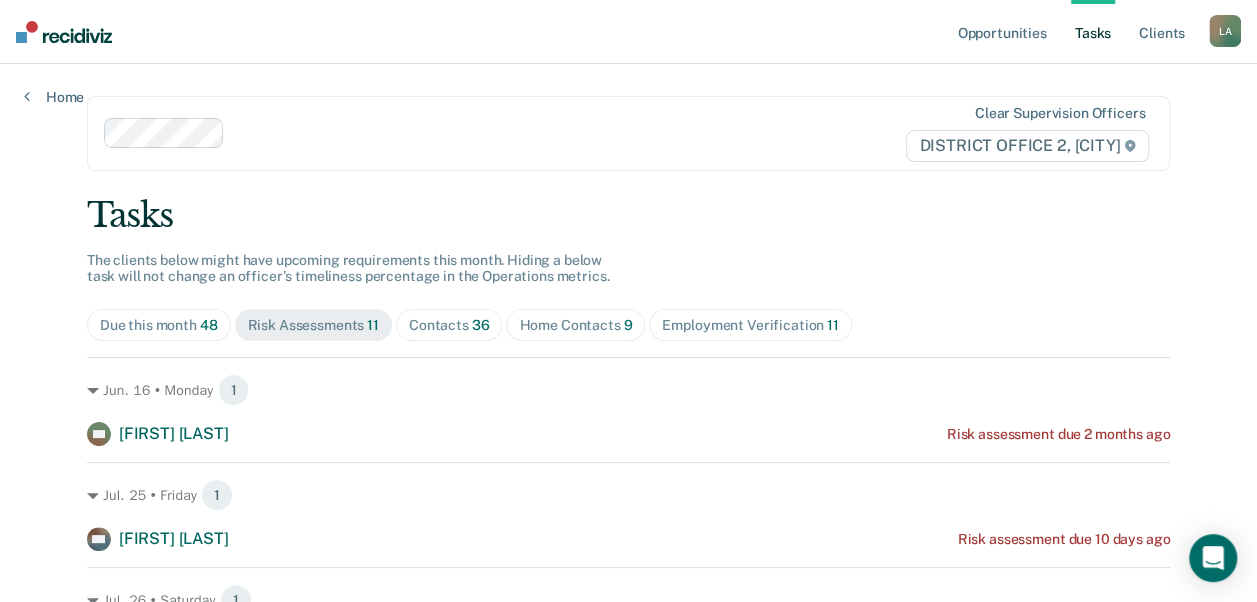 click on "Clear   supervision officers DISTRICT OFFICE 2, [CITY]   Tasks The clients below might have upcoming requirements this month. Hiding a below task will not change an officer's timeliness percentage in the Operations metrics. Due this month   48 Risk Assessments   11 Contacts   36 Home Contacts   9 Employment Verification   11   [DATE]   1 AW [FIRST] [LAST] Risk assessment due [TIME] ago   [DATE]   1 BM [FIRST] [LAST] Risk assessment due [TIME] ago   [DATE]   1 CP [FIRST] [LAST] Risk assessment due [TIME] ago   [DATE]   1 BH [FIRST] [LAST] Risk assessment due [TIME] ago   [DATE]   1 RC [FIRST] [LAST] Risk assessment due [TIME] ago   [DATE]   1 JD [FIRST] [LAST] Risk assessment due in [TIME]   [DATE]   2 AP [FIRST] [LAST] Risk assessment due in [TIME] [FIRST] [LAST] Risk assessment due in [TIME]   [DATE]   1 JK [FIRST] [LAST] Risk assessment due in [TIME]   [DATE]   1 JE [FIRST] [LAST]" at bounding box center (628, 723) 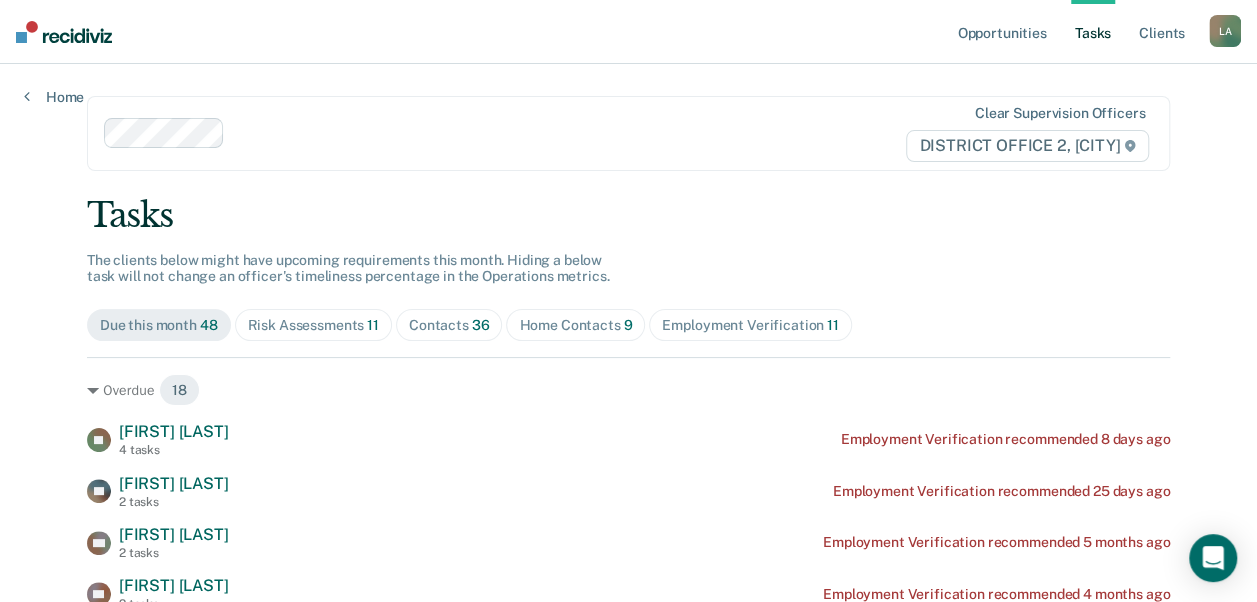 click on "Risk Assessments   11" at bounding box center [313, 325] 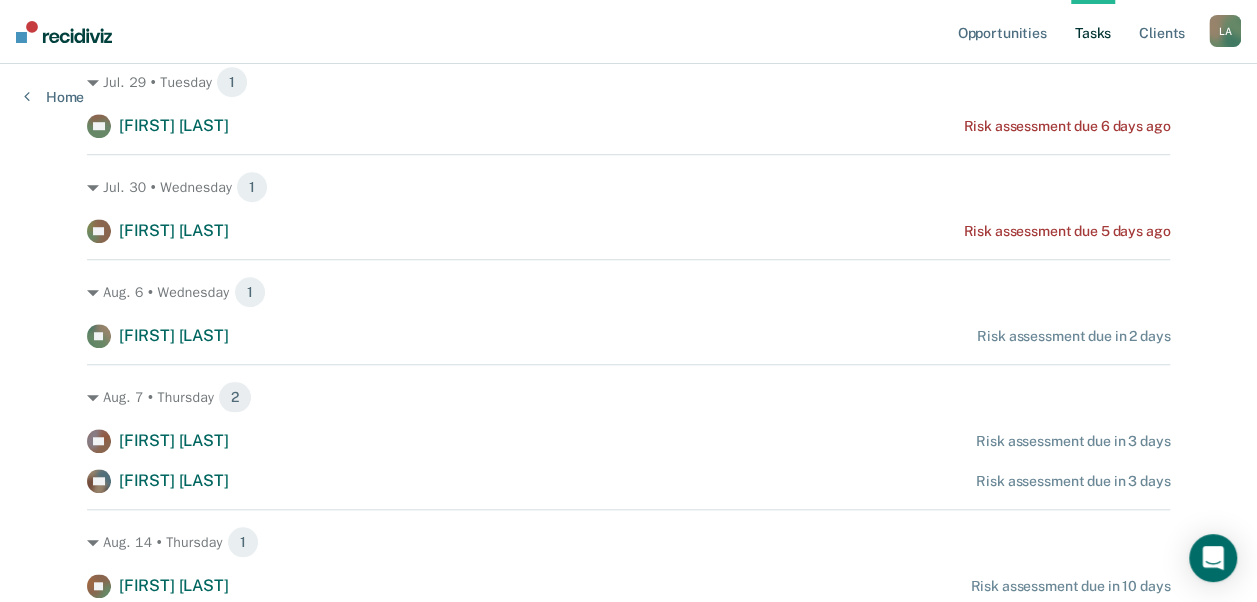 scroll, scrollTop: 908, scrollLeft: 0, axis: vertical 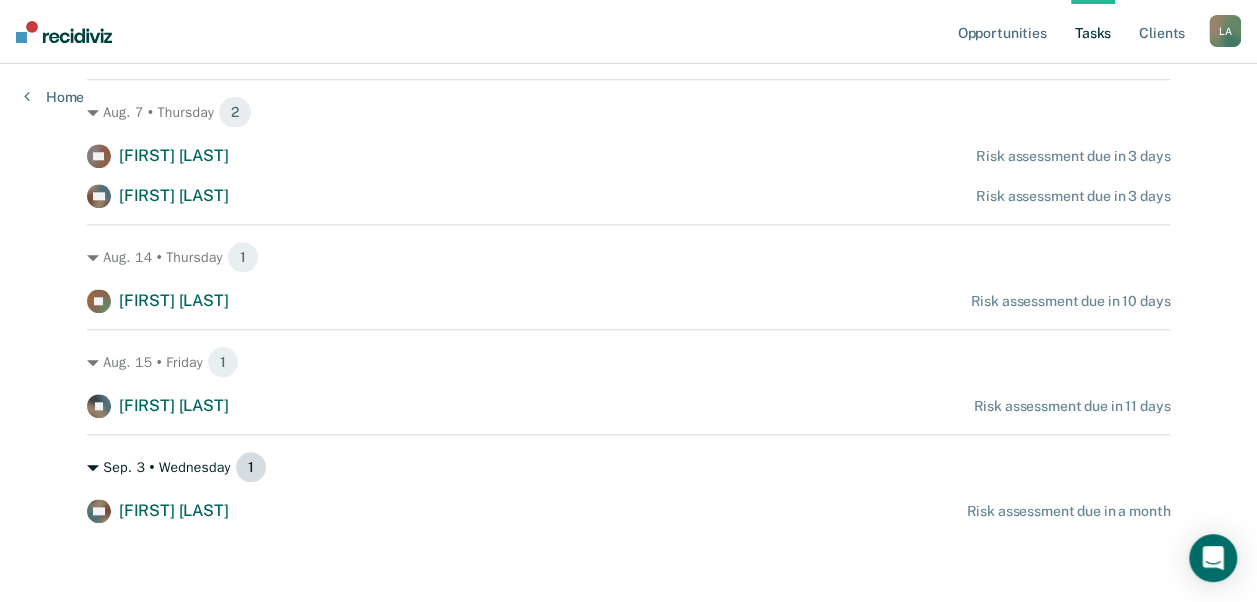 click 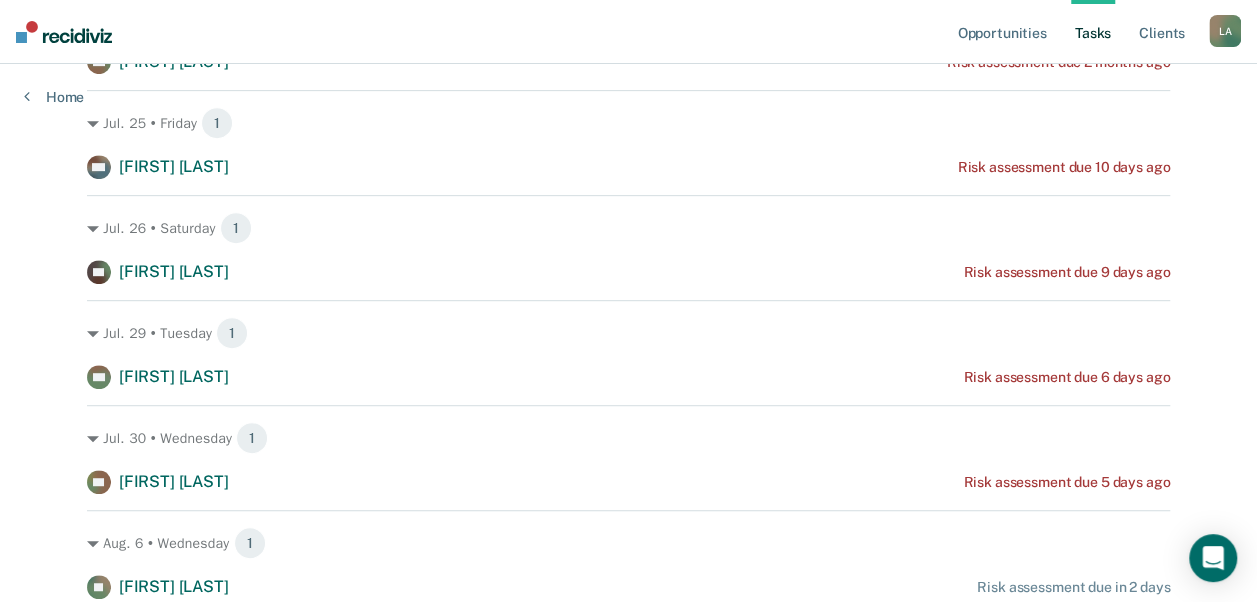 scroll, scrollTop: 0, scrollLeft: 0, axis: both 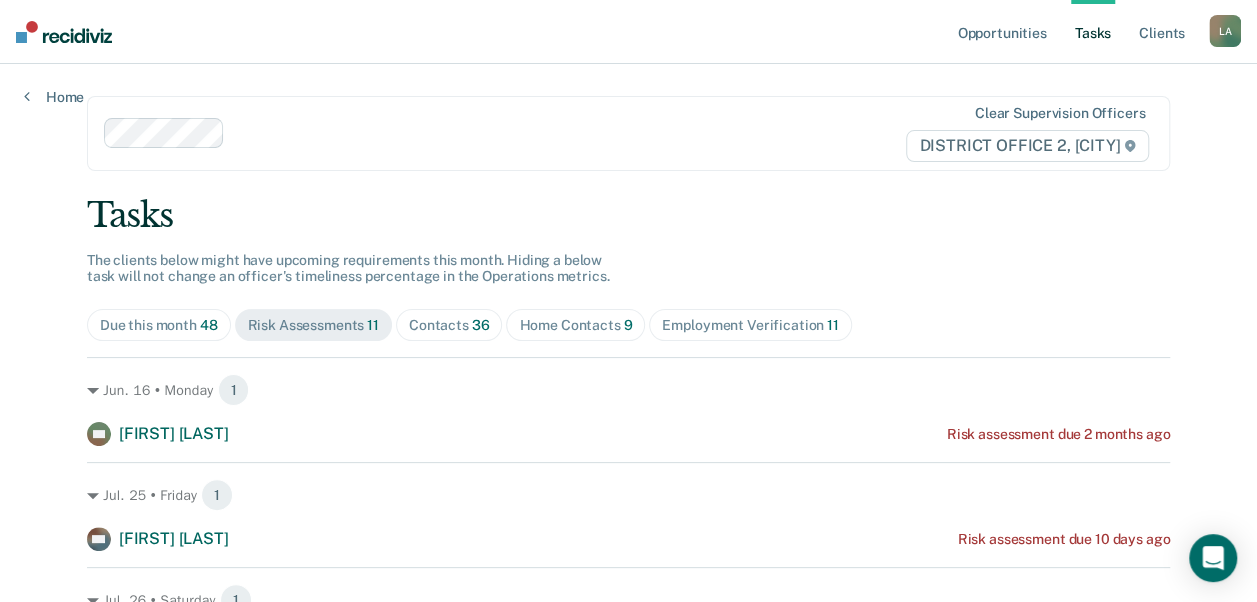 click on "Contacts   36" at bounding box center [449, 325] 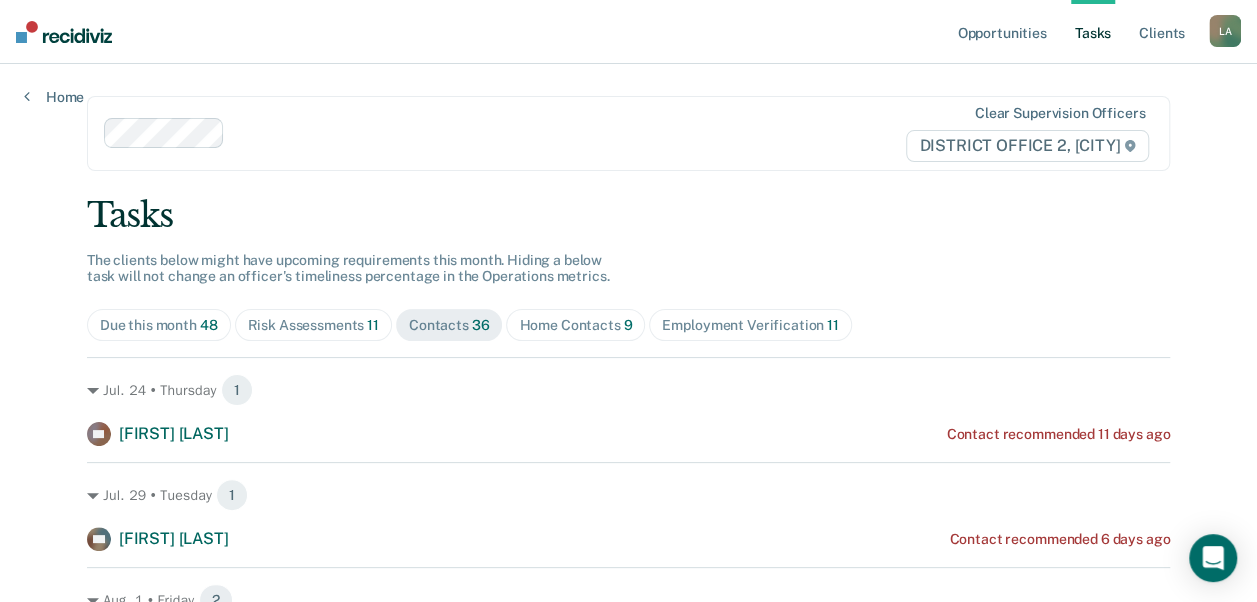 click on "Home Contacts   9" at bounding box center (575, 325) 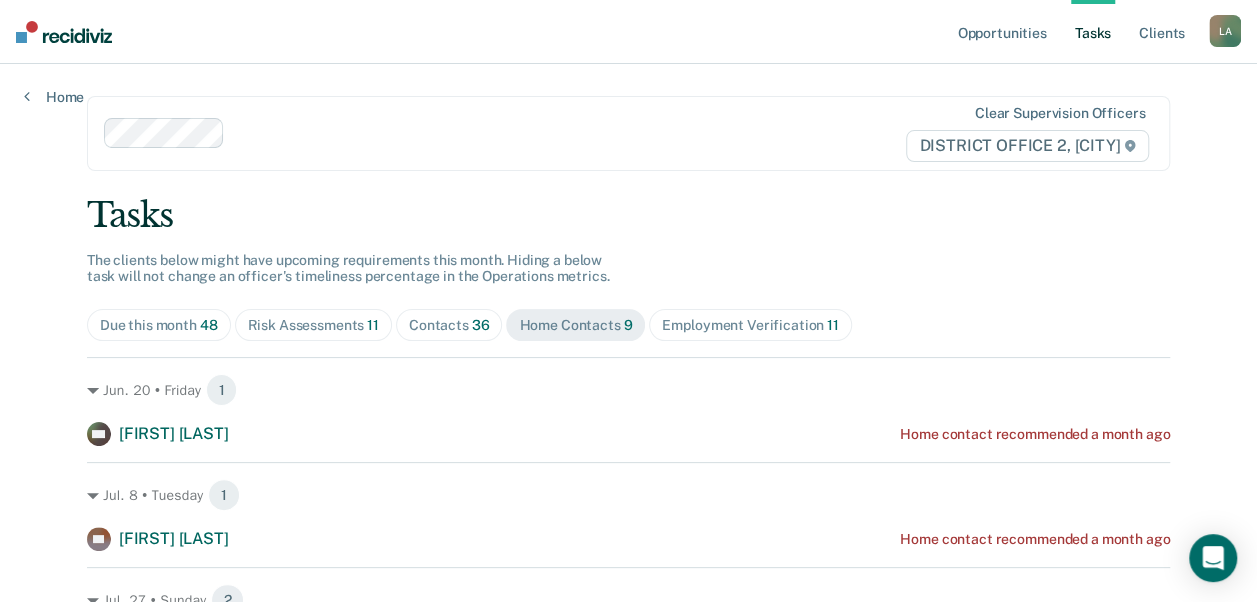 click on "Employment Verification   11" at bounding box center [750, 325] 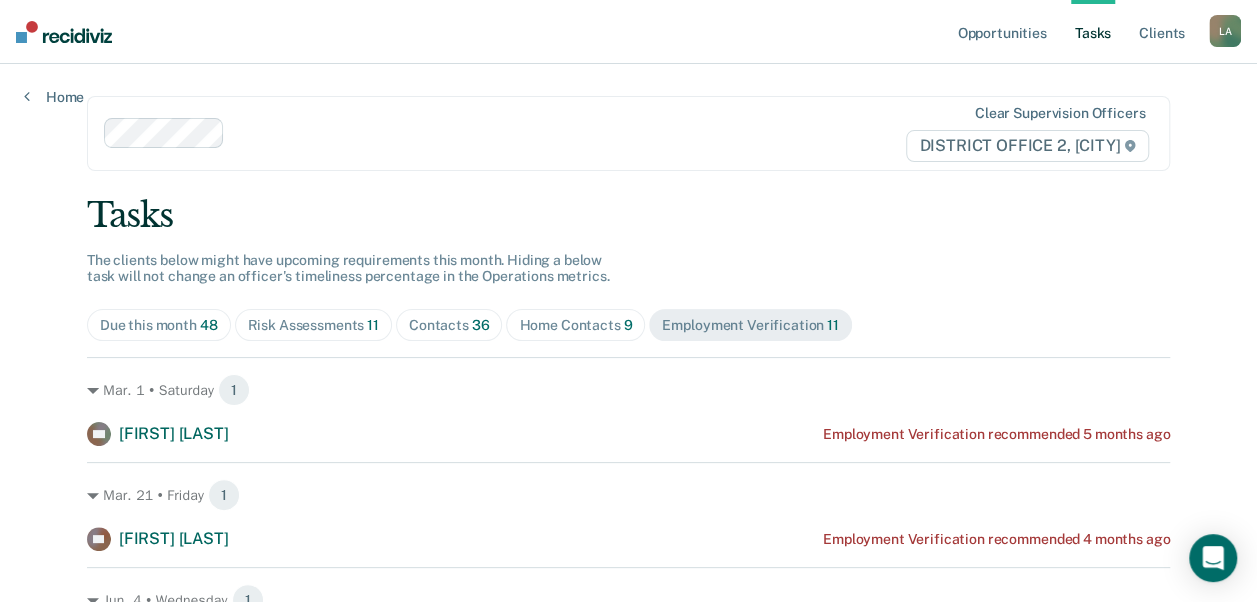 click on "Home Contacts   9" at bounding box center (575, 325) 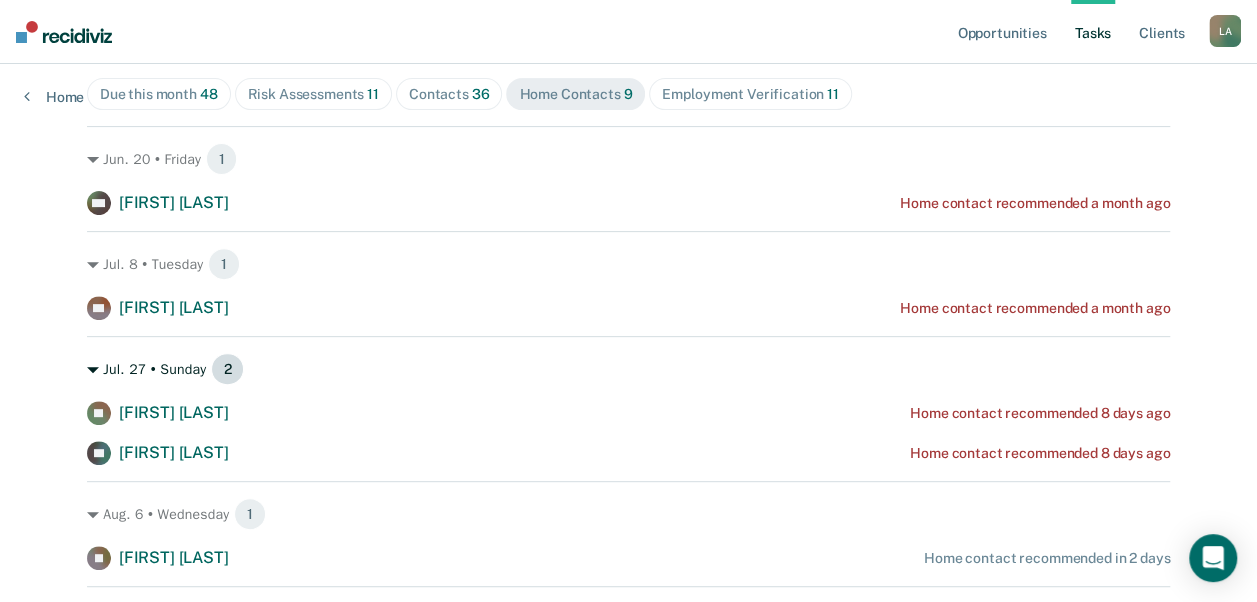 scroll, scrollTop: 368, scrollLeft: 0, axis: vertical 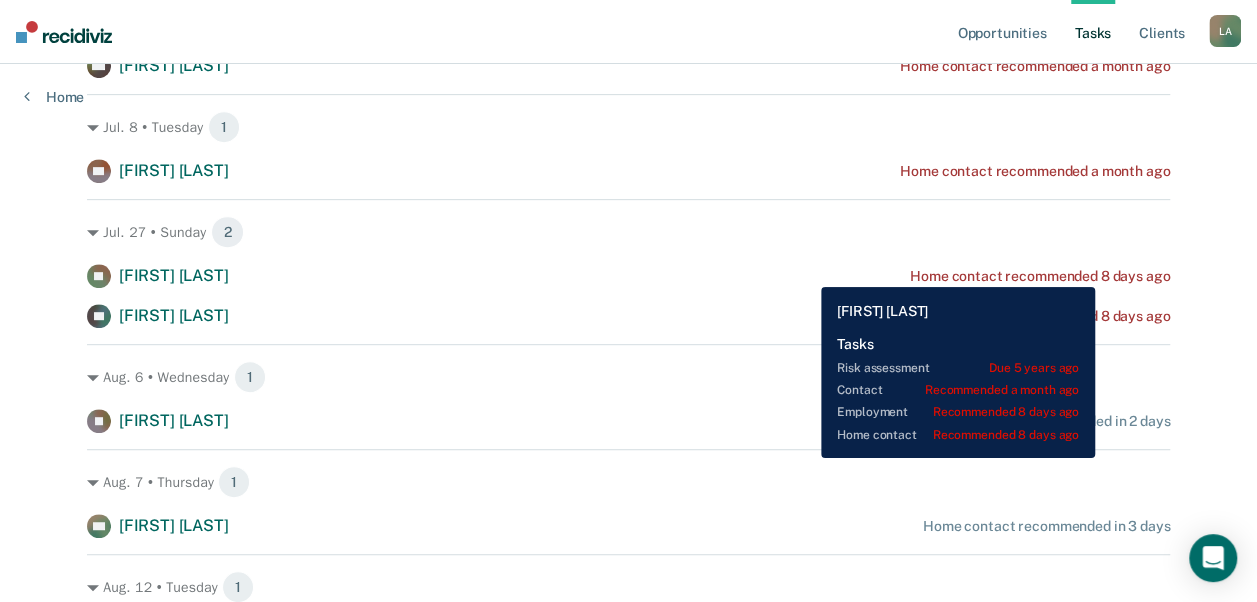 click on "Home contact recommended 8 days ago" at bounding box center (1040, 276) 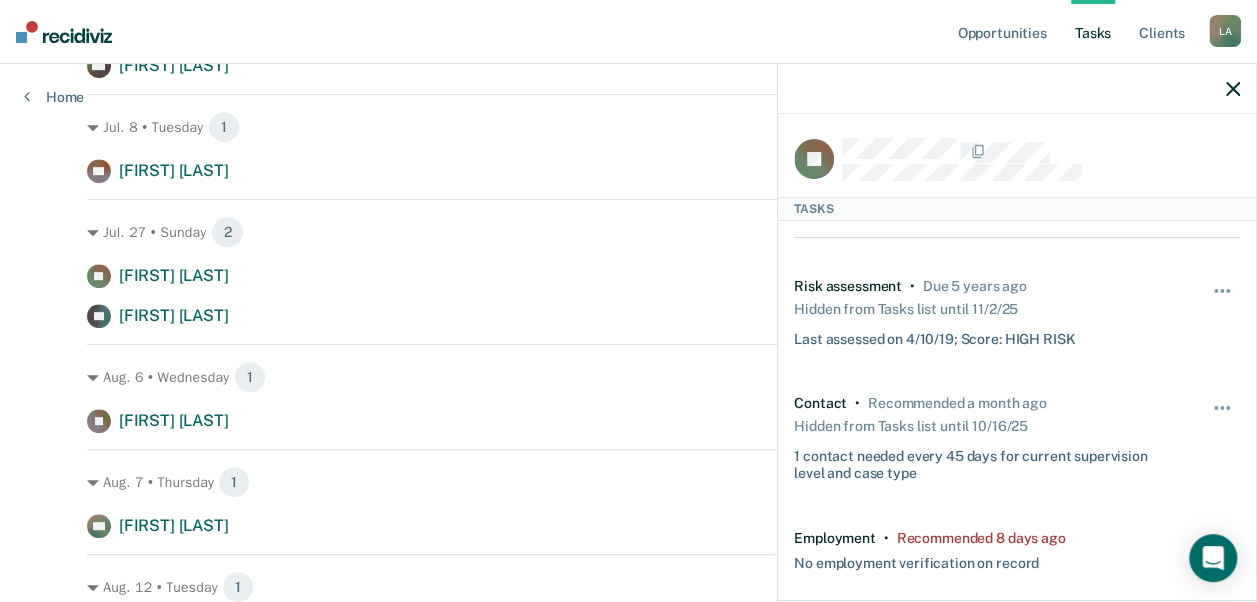 scroll, scrollTop: 200, scrollLeft: 0, axis: vertical 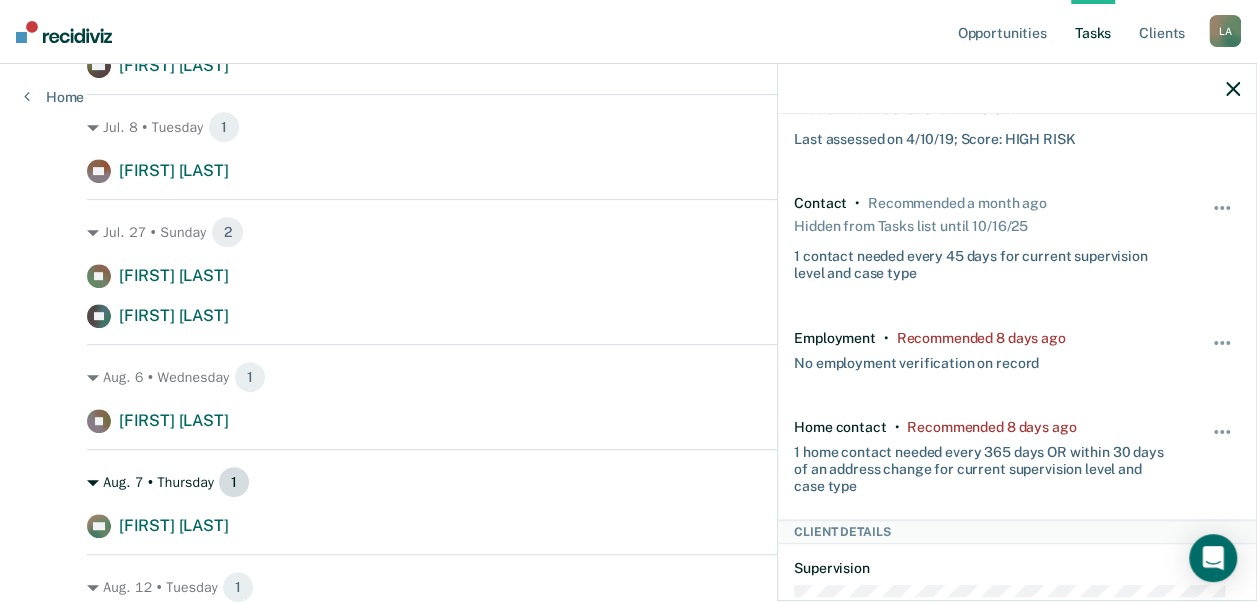 click on "Aug. 7 • Thursday   1" at bounding box center (628, 482) 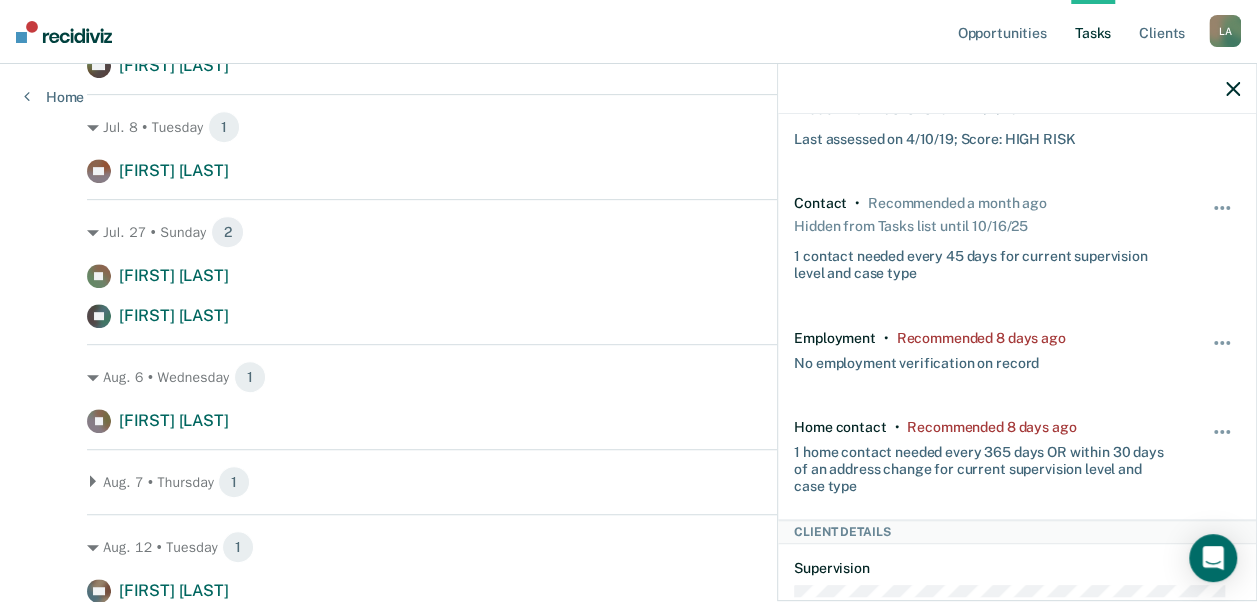 click 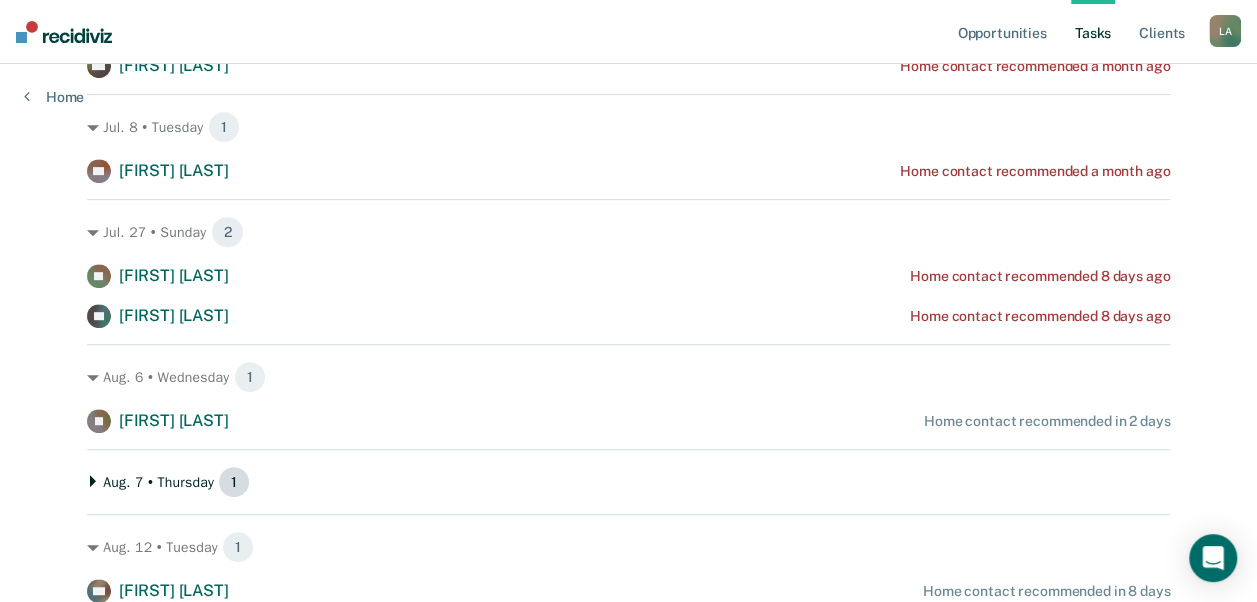click on "Aug. 7 • Thursday   1" at bounding box center (628, 482) 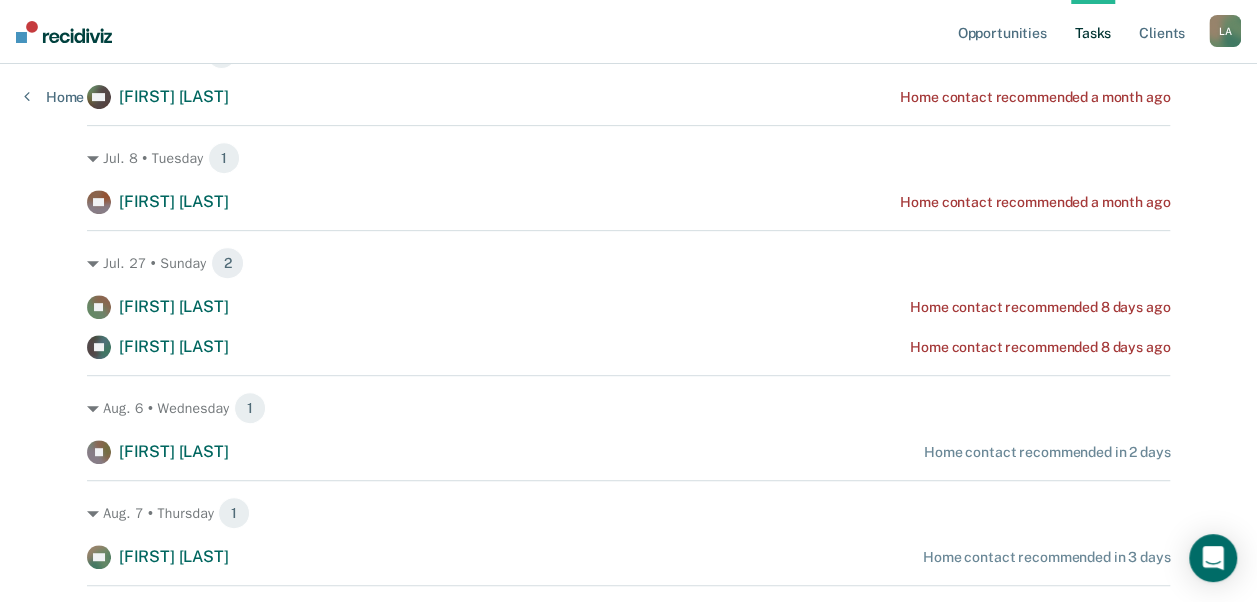 scroll, scrollTop: 338, scrollLeft: 0, axis: vertical 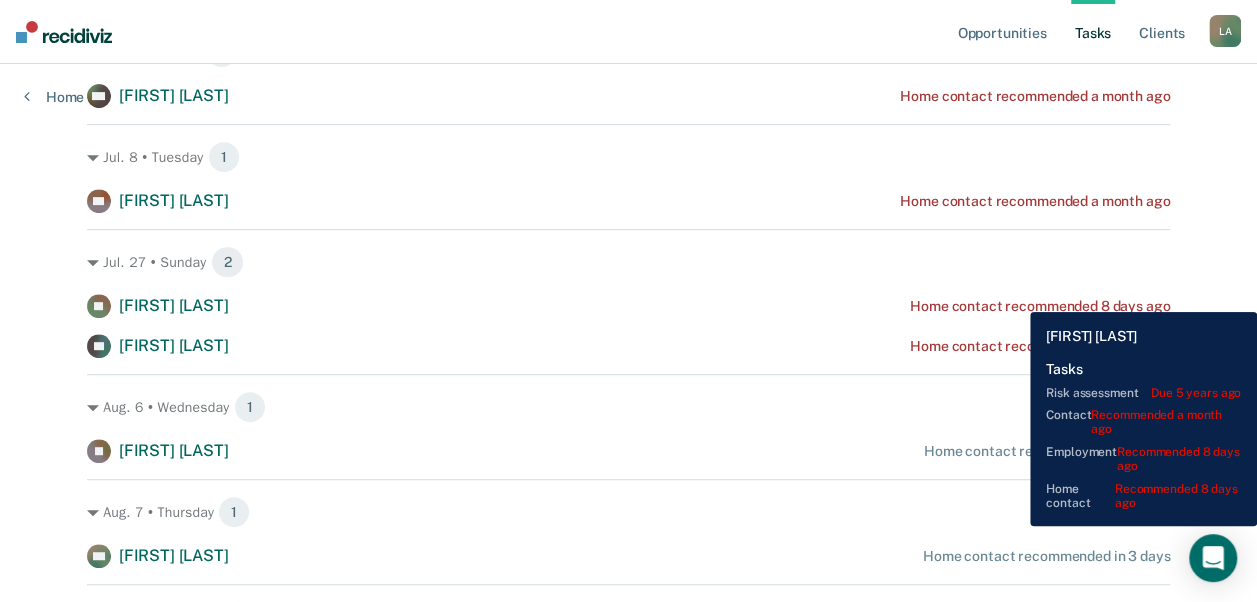 click on "Home contact recommended 8 days ago" at bounding box center [1040, 306] 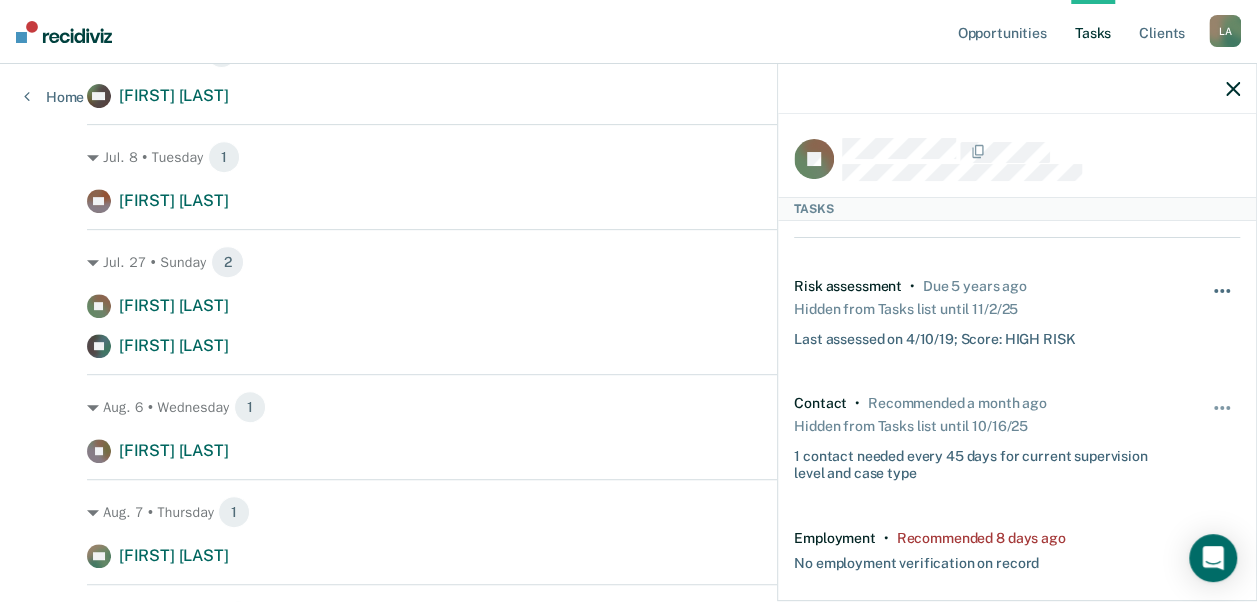 click at bounding box center [1223, 301] 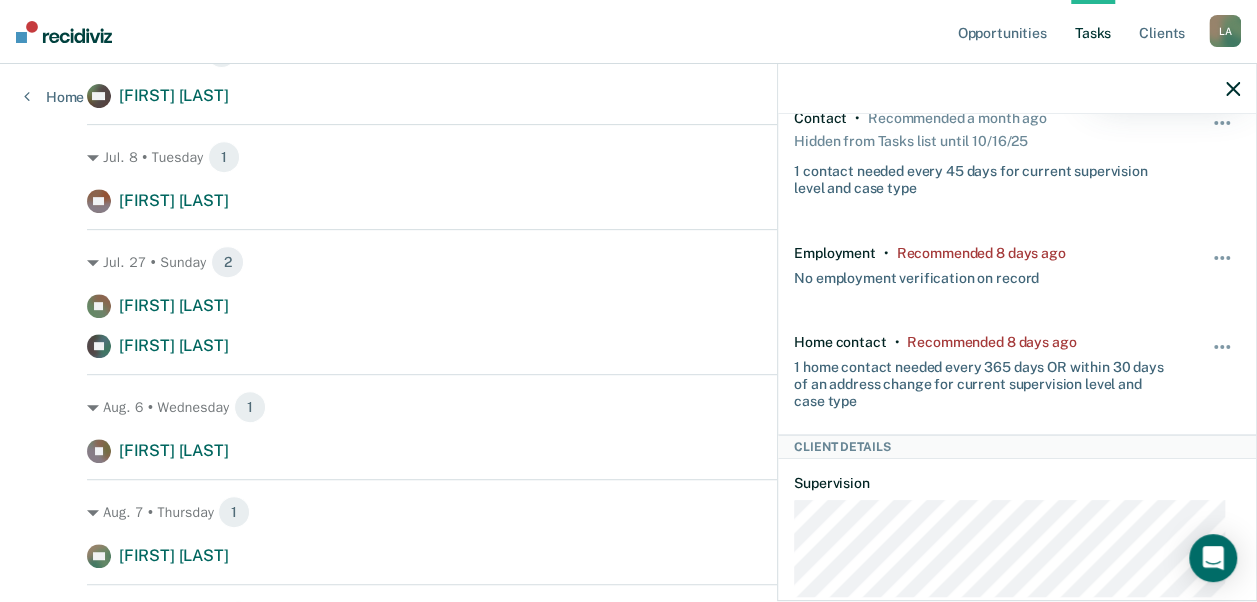 scroll, scrollTop: 286, scrollLeft: 0, axis: vertical 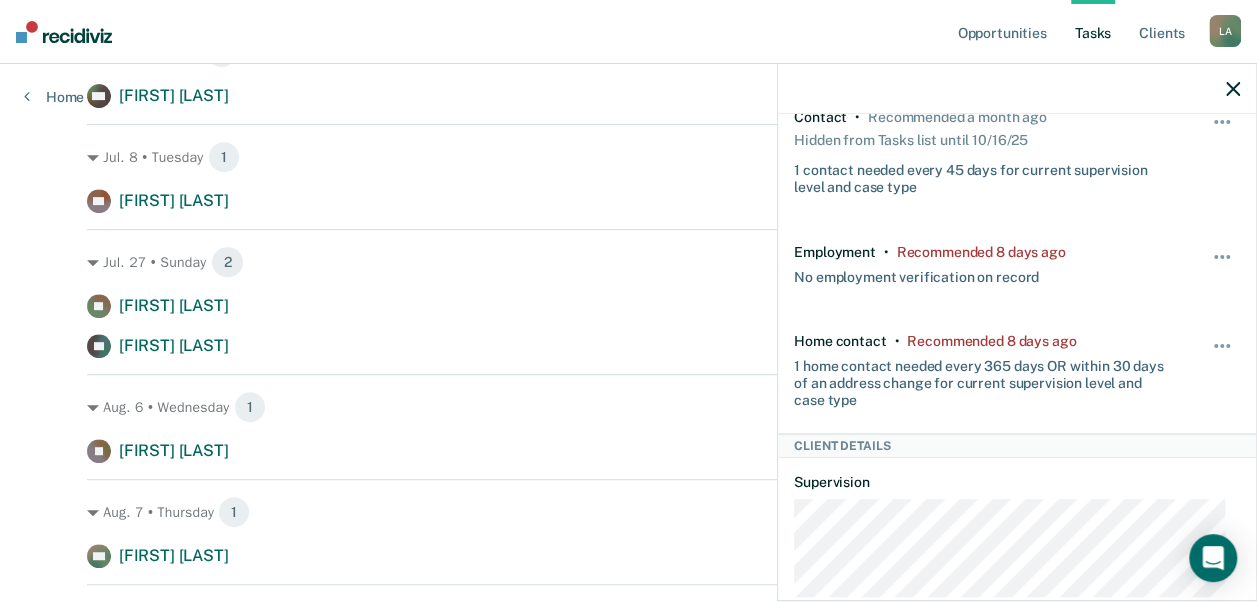 drag, startPoint x: 1209, startPoint y: 340, endPoint x: 833, endPoint y: 352, distance: 376.19144 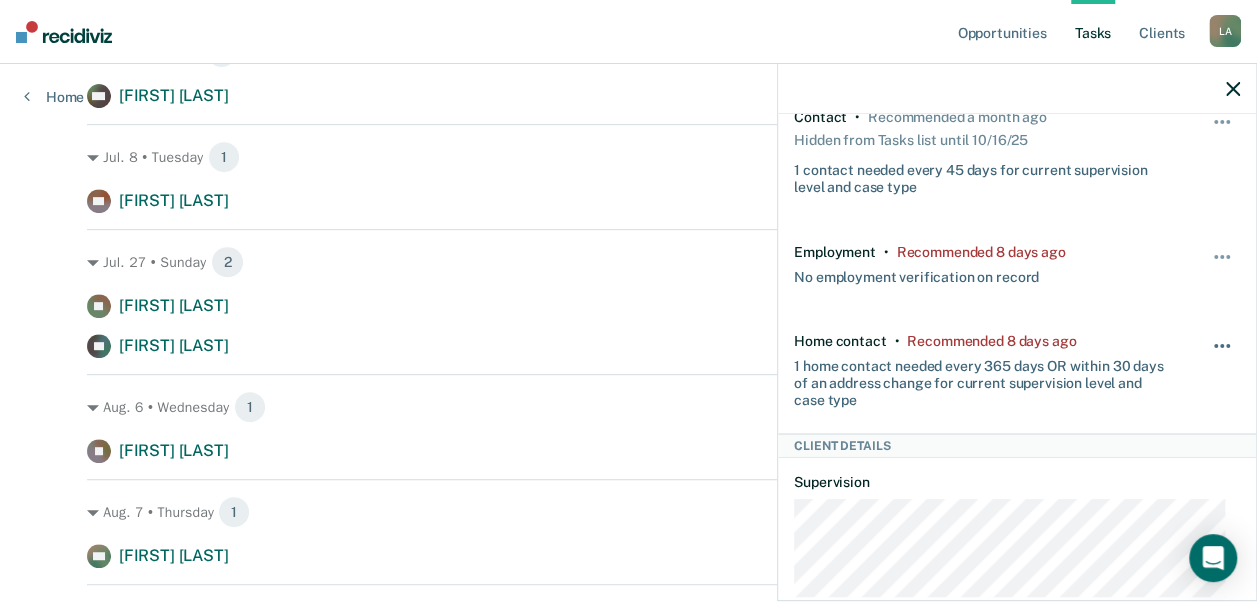 click at bounding box center (1223, 356) 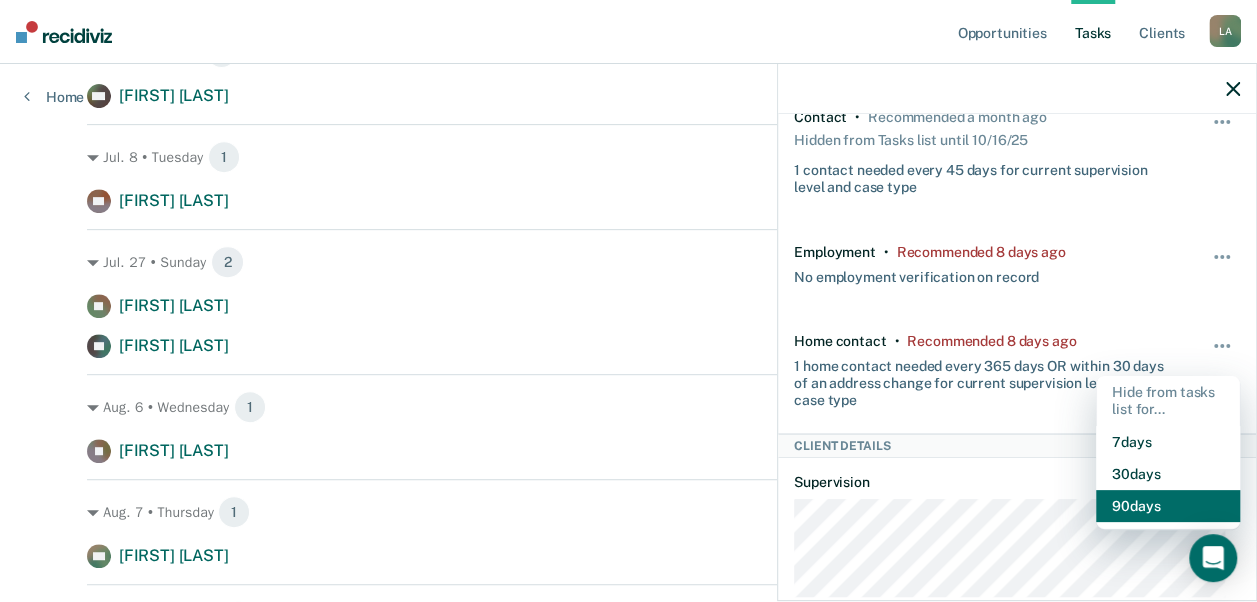 click on "90  days" at bounding box center (1168, 506) 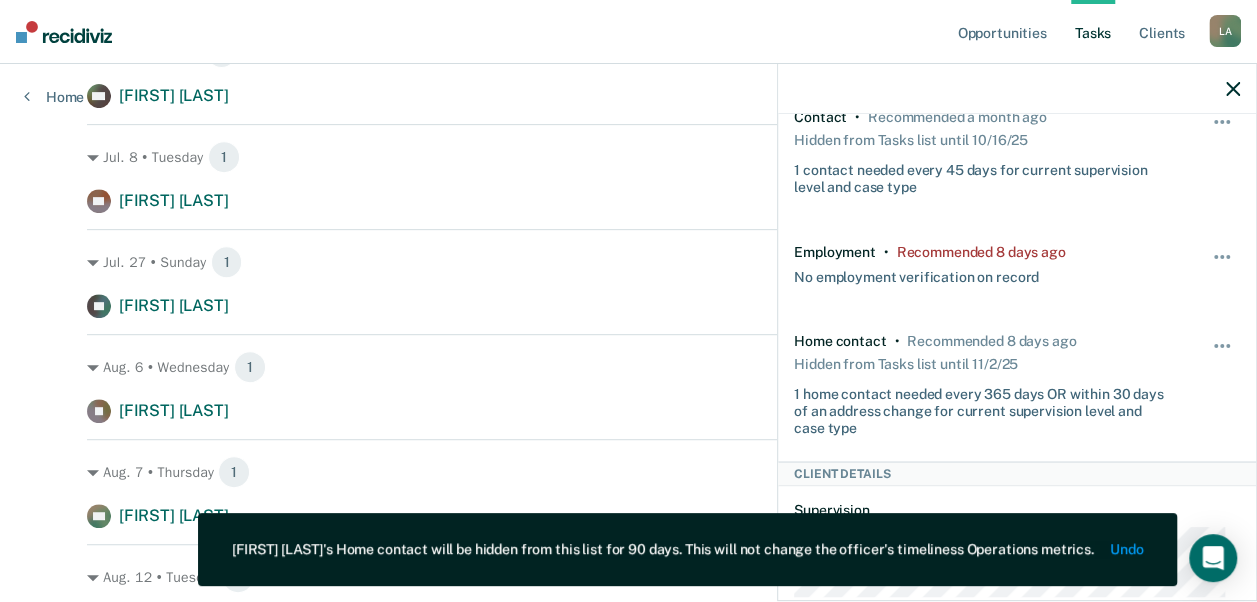 click on "[DATE]   1 IA [FIRST] [LAST] Home contact recommended in [TIME]" at bounding box center [628, 378] 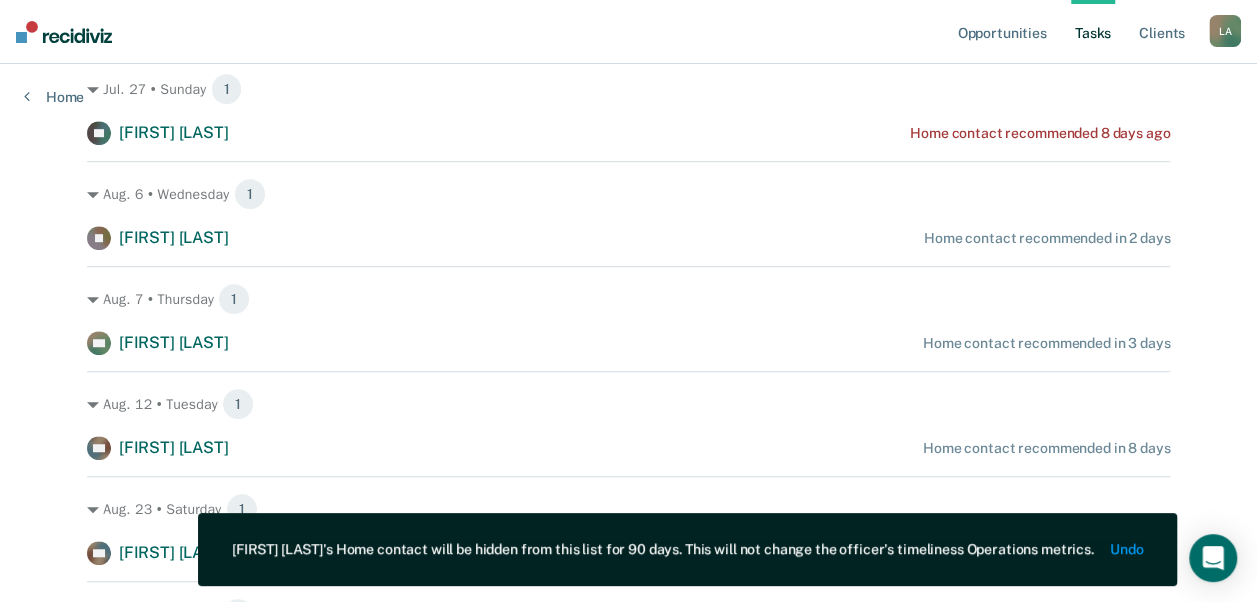 scroll, scrollTop: 512, scrollLeft: 0, axis: vertical 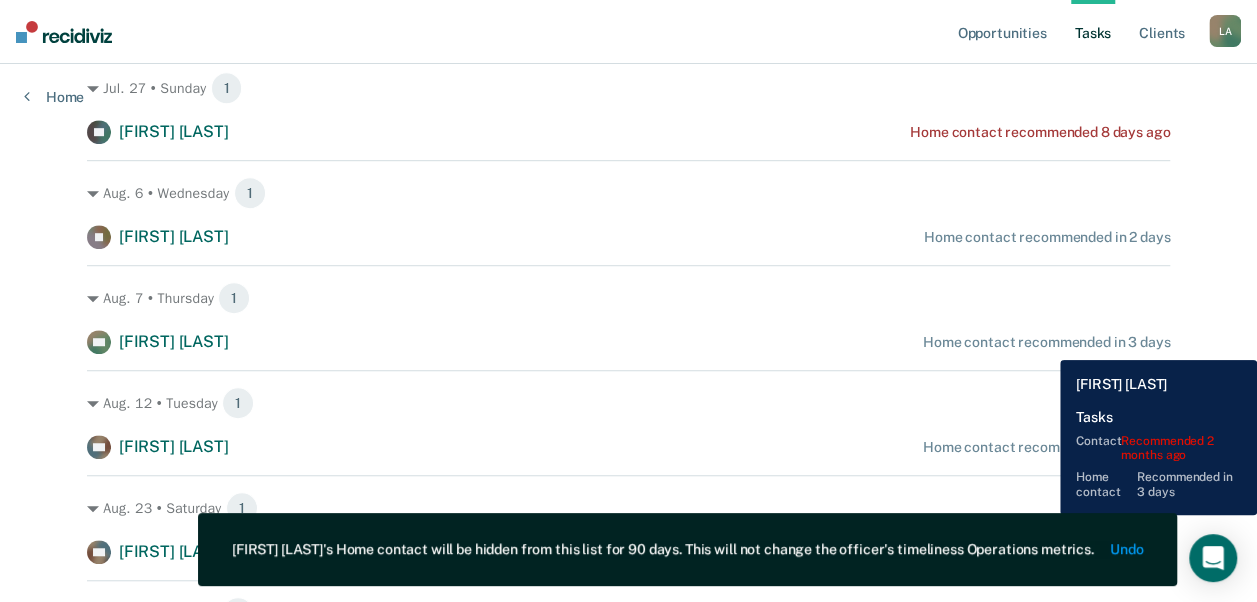 drag, startPoint x: 1045, startPoint y: 345, endPoint x: 1121, endPoint y: 343, distance: 76.02631 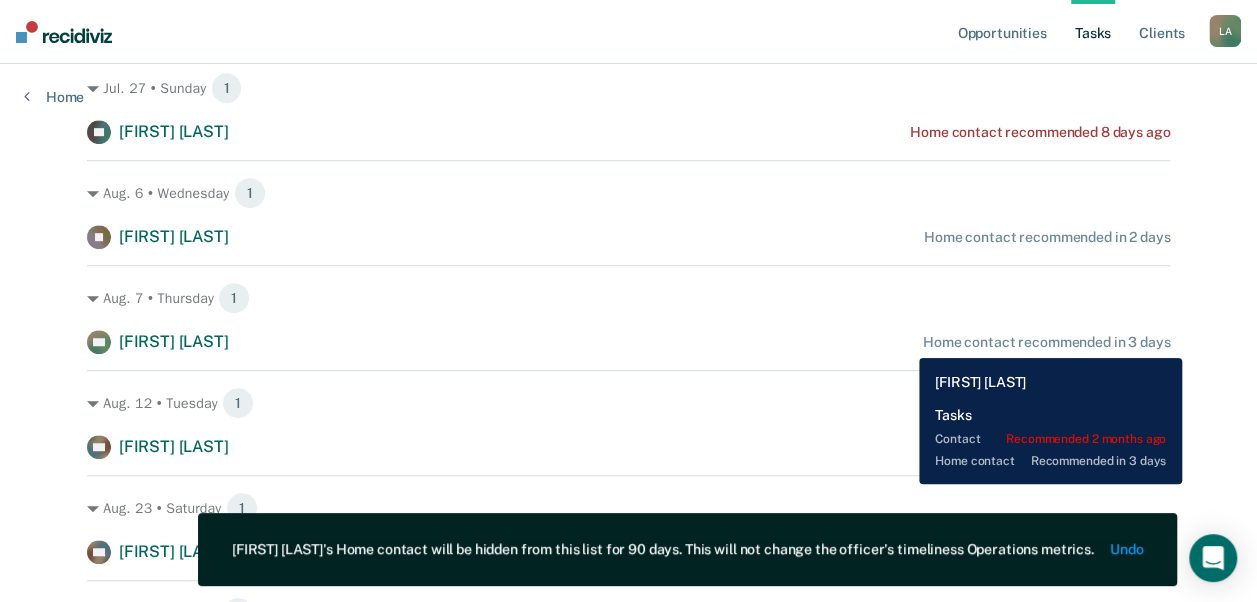 drag, startPoint x: 1121, startPoint y: 343, endPoint x: 1204, endPoint y: 348, distance: 83.15047 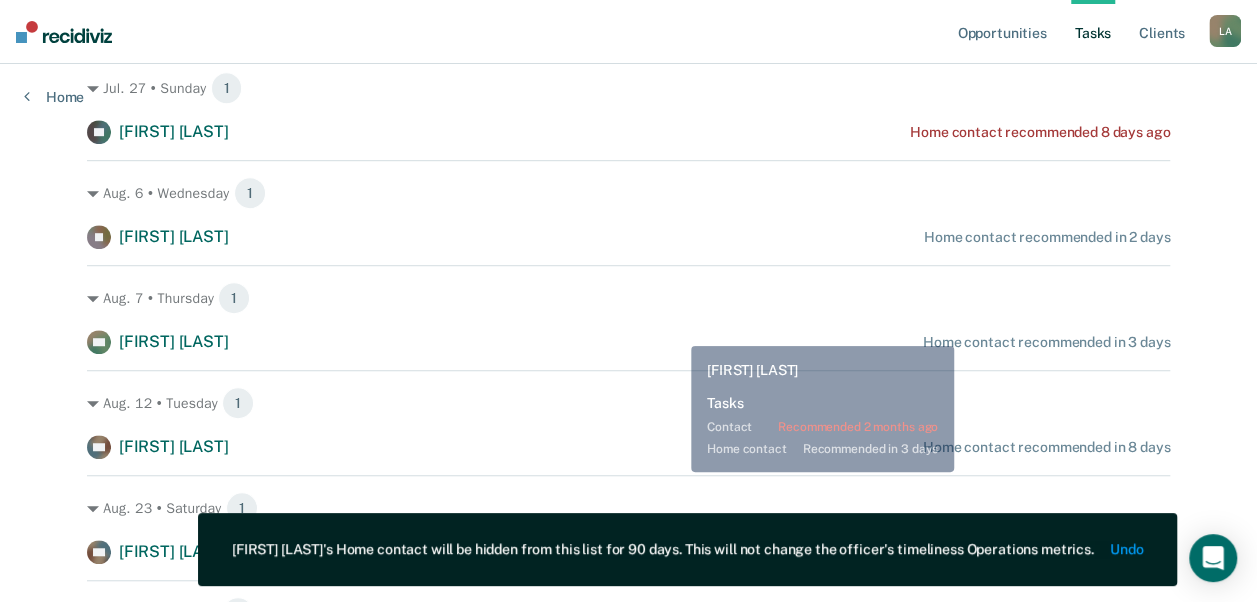 drag, startPoint x: 1204, startPoint y: 348, endPoint x: 676, endPoint y: 331, distance: 528.2736 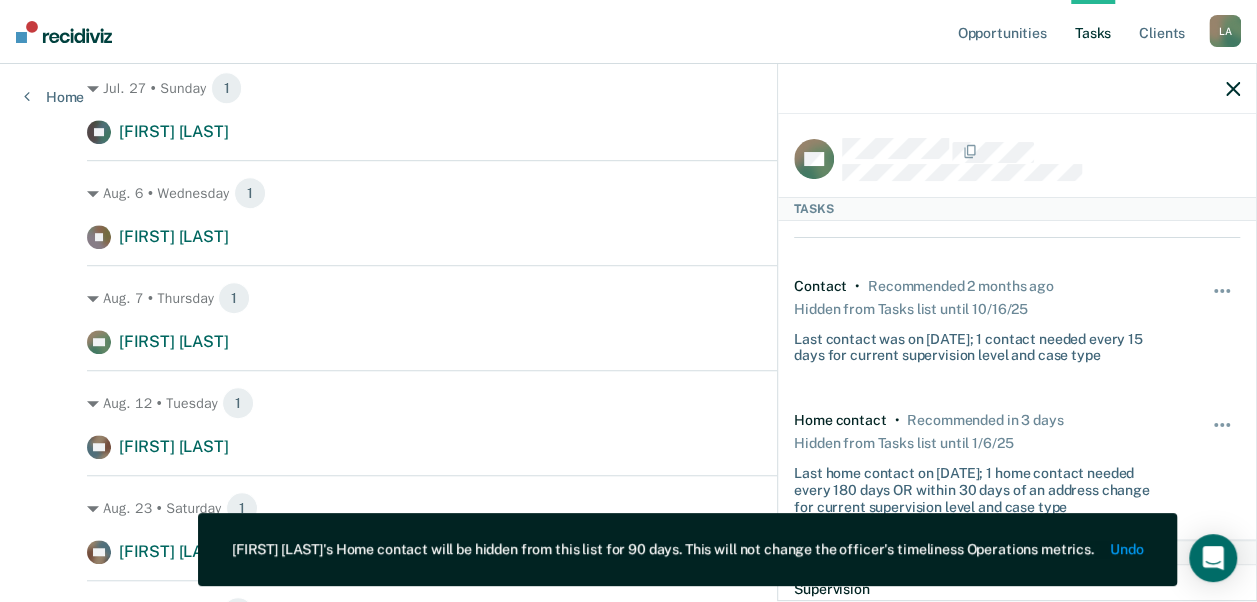 click at bounding box center [1017, 89] 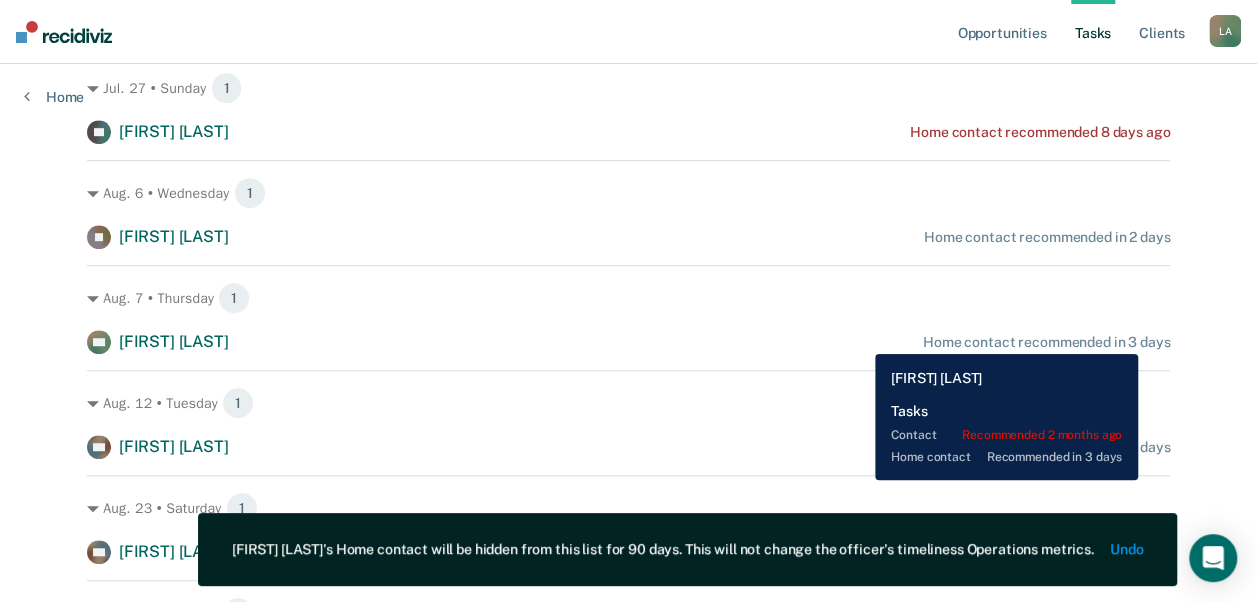 click on "Home contact recommended in 3 days" at bounding box center [1046, 342] 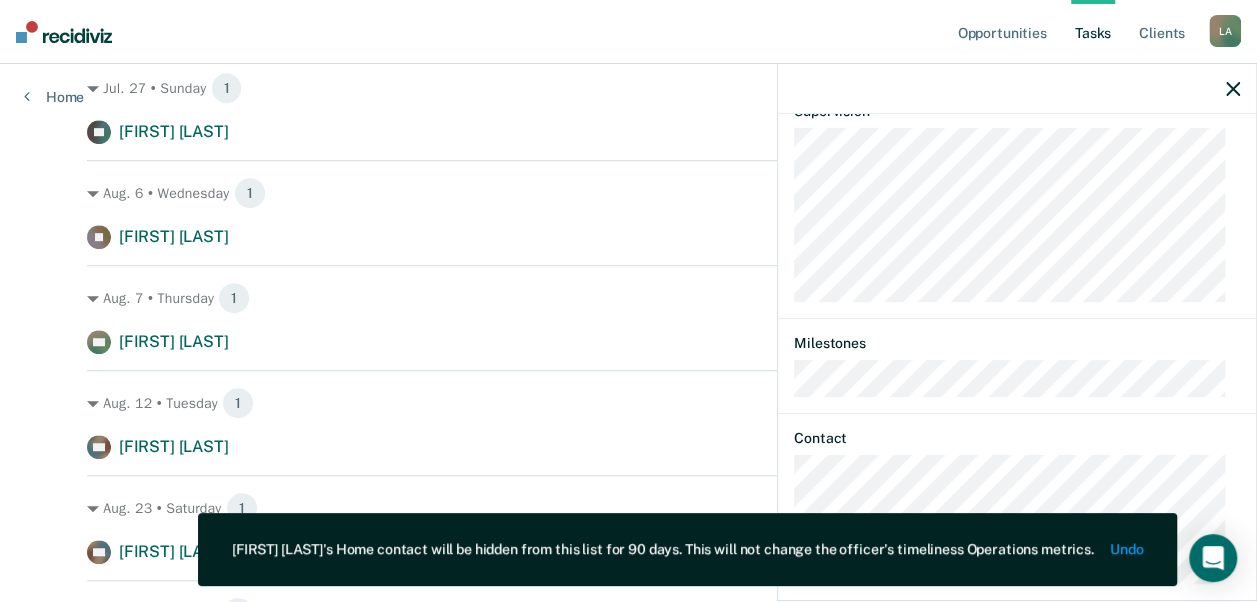 scroll, scrollTop: 498, scrollLeft: 0, axis: vertical 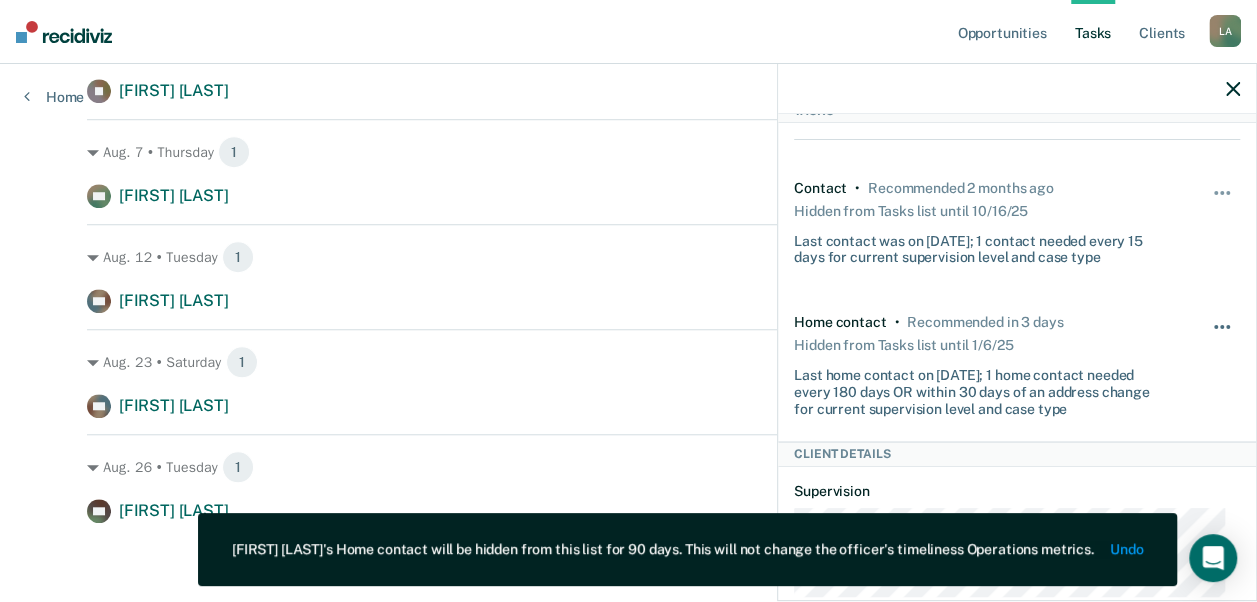 click at bounding box center [1228, 327] 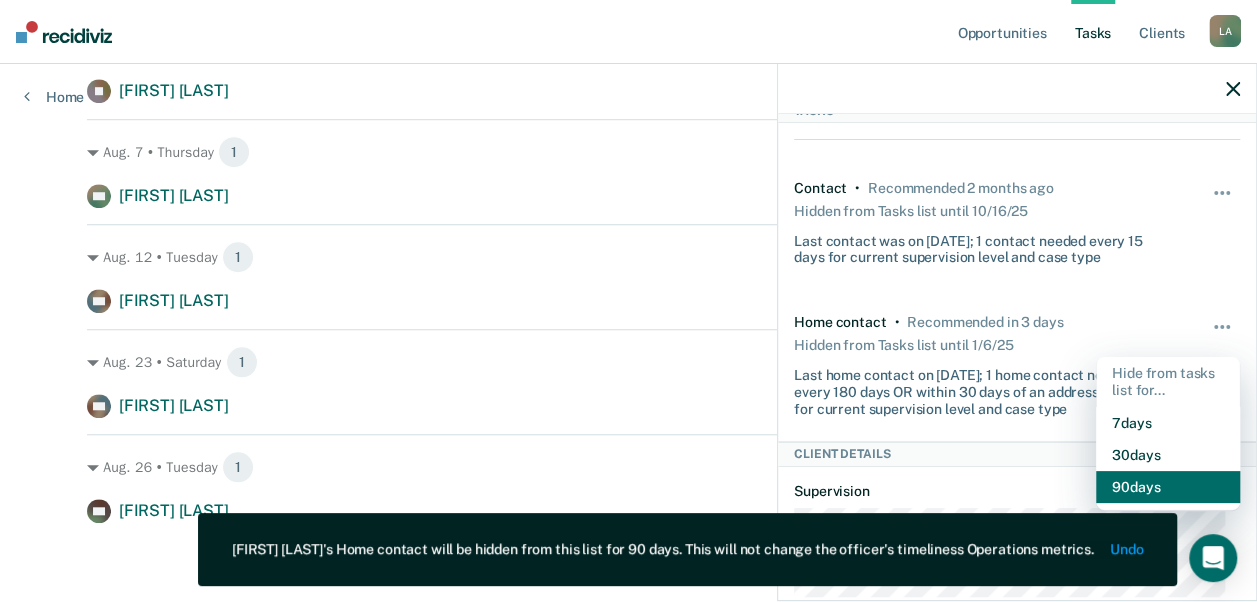 click on "90  days" at bounding box center (1168, 487) 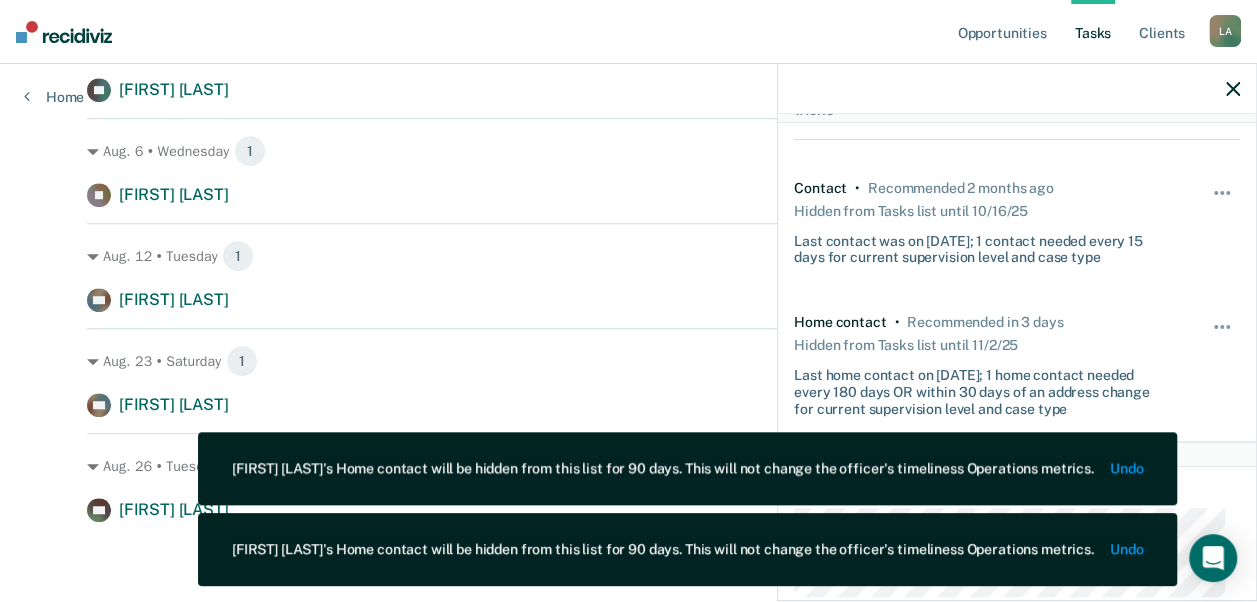 scroll, scrollTop: 553, scrollLeft: 0, axis: vertical 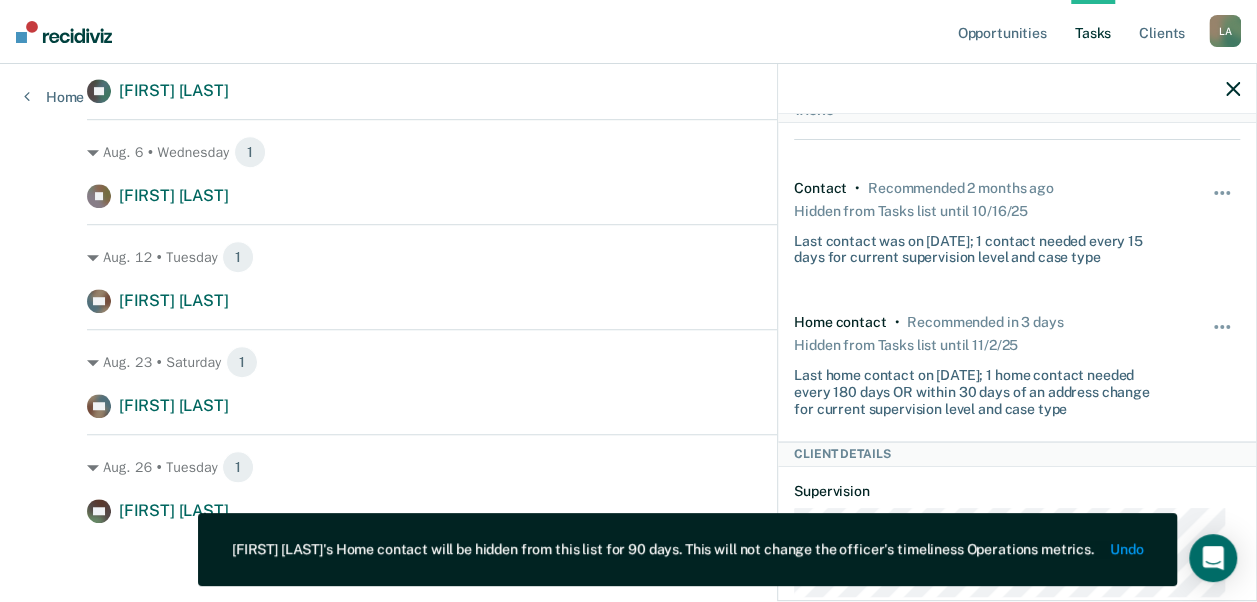 click at bounding box center (1017, 89) 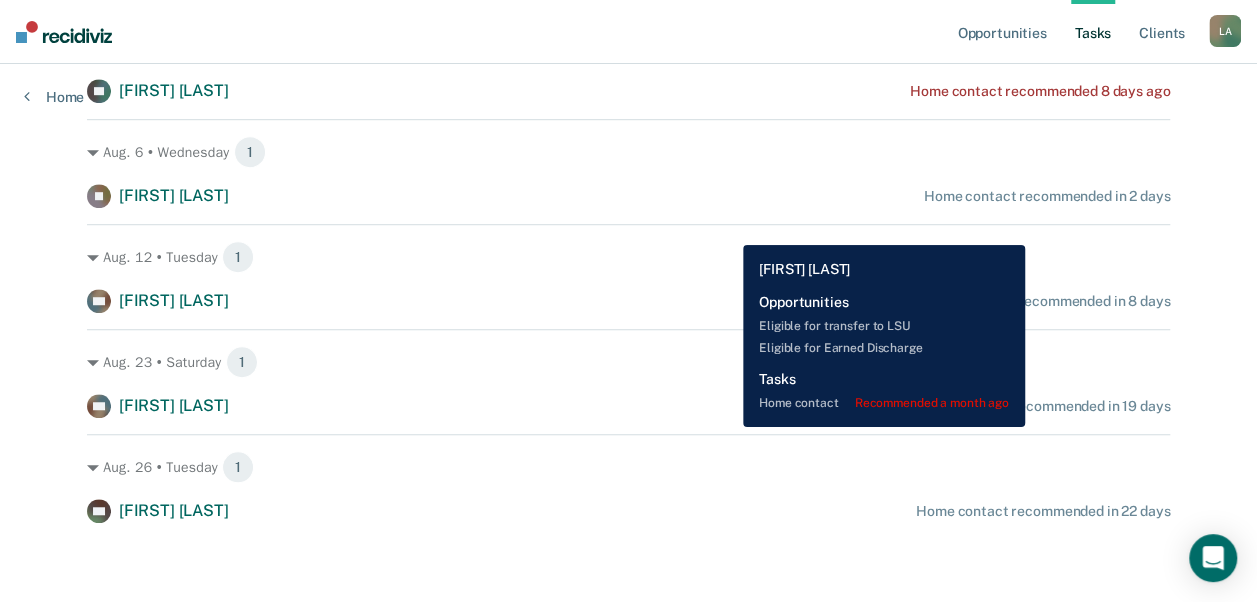scroll, scrollTop: 0, scrollLeft: 0, axis: both 